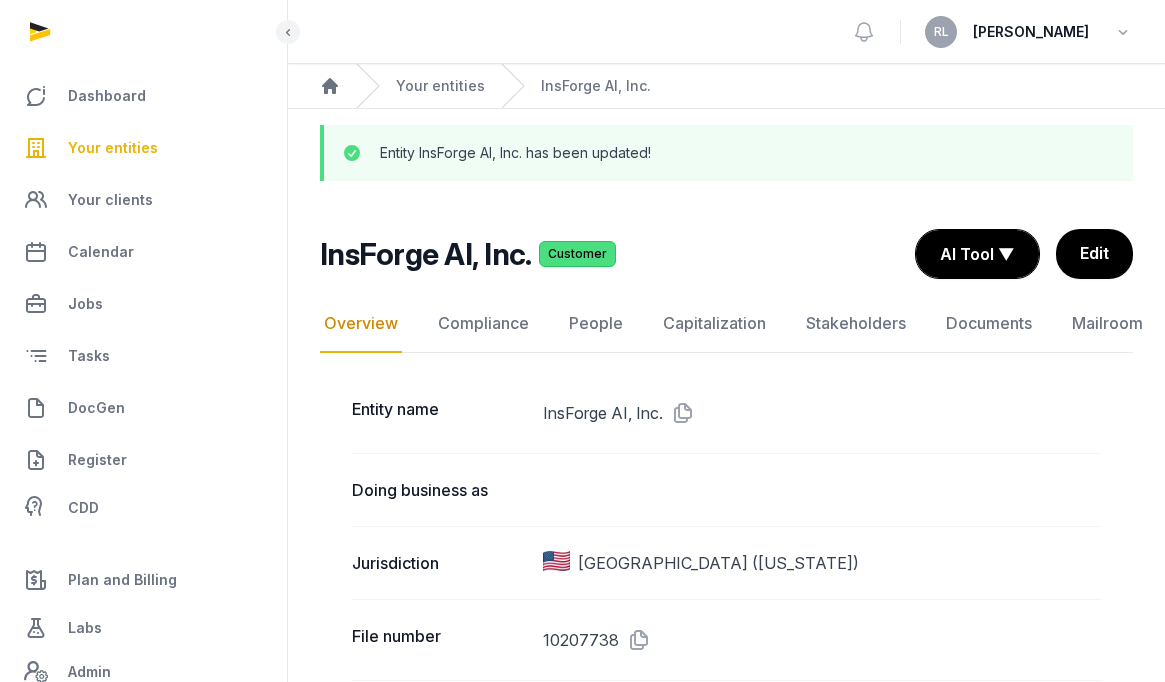 scroll, scrollTop: 0, scrollLeft: 0, axis: both 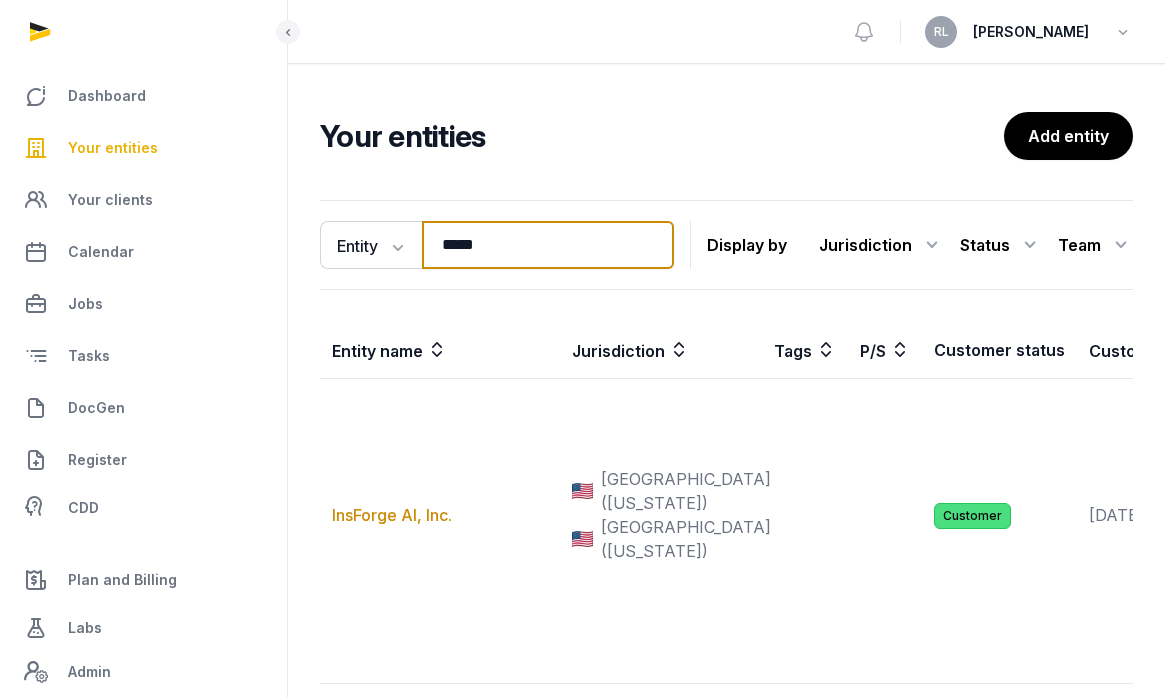 click on "*****" at bounding box center [548, 245] 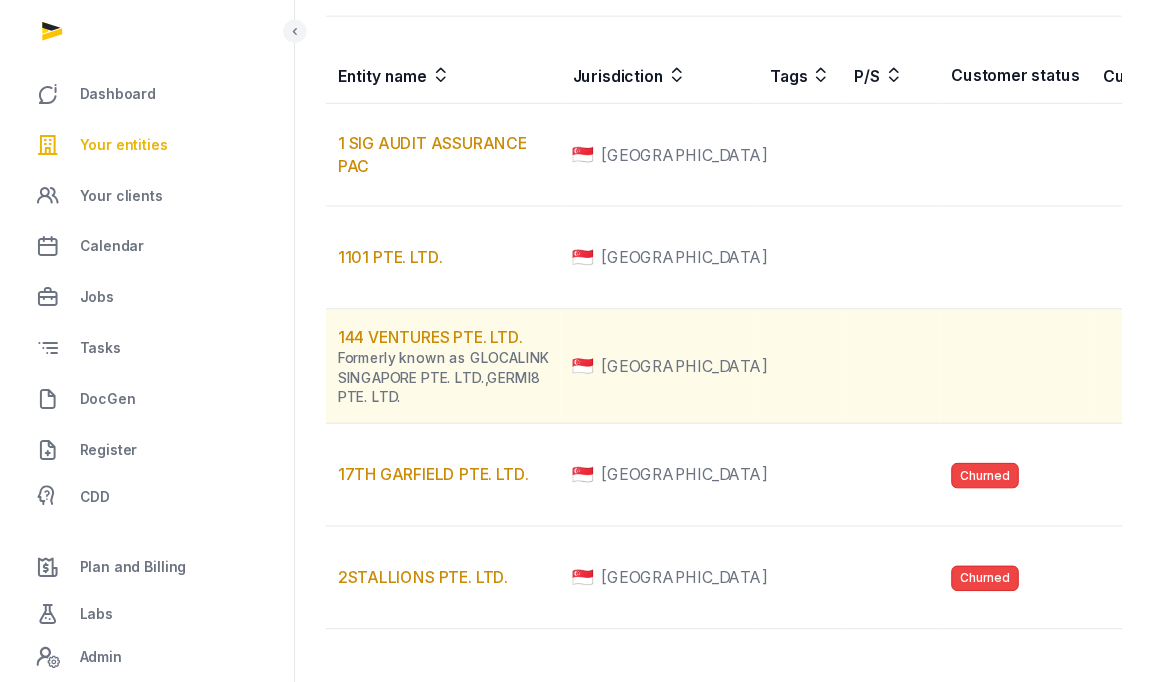 scroll, scrollTop: 0, scrollLeft: 0, axis: both 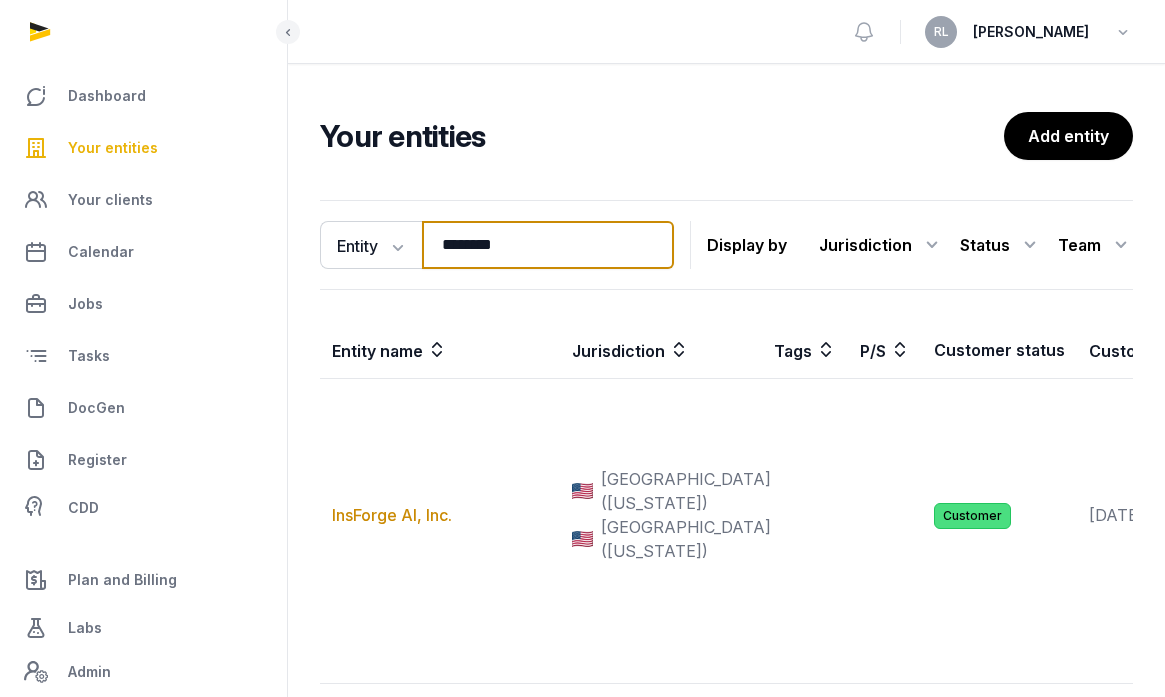 type on "*********" 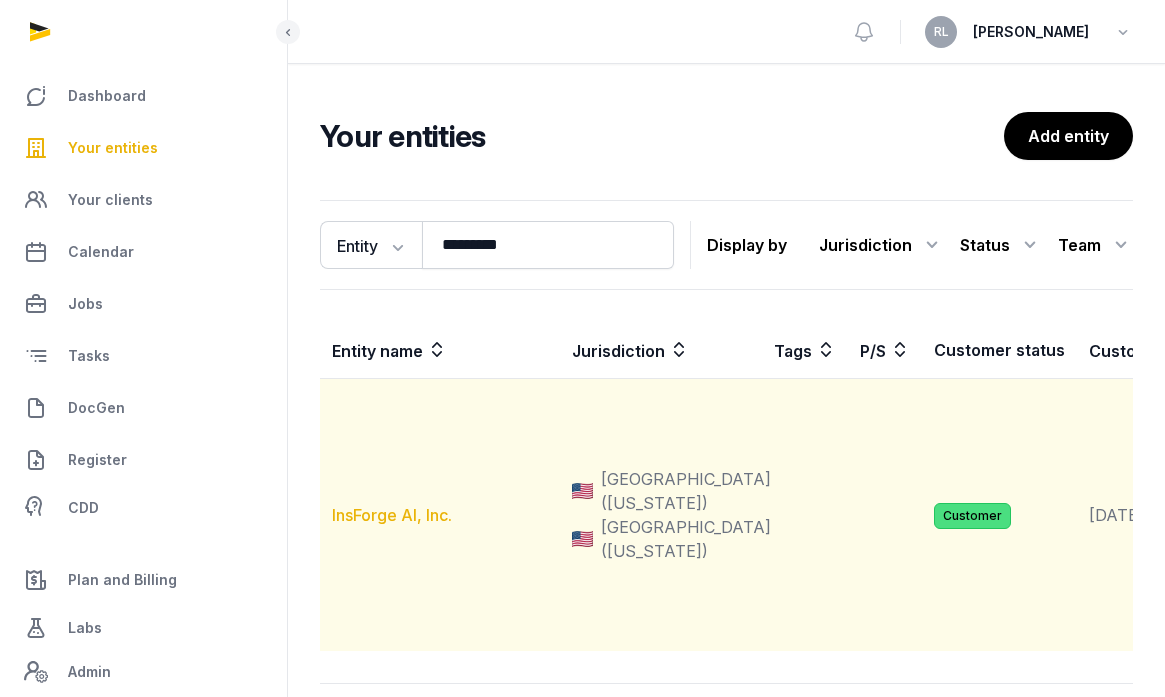 drag, startPoint x: 756, startPoint y: 0, endPoint x: 439, endPoint y: 563, distance: 646.1099 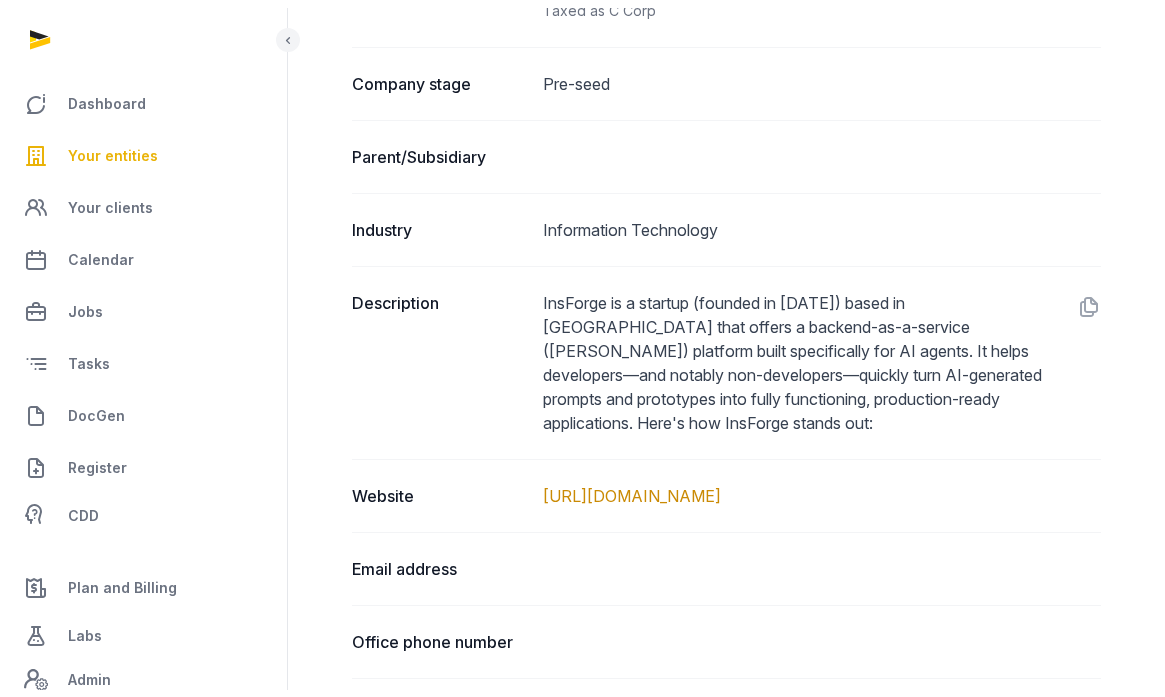 scroll, scrollTop: 0, scrollLeft: 0, axis: both 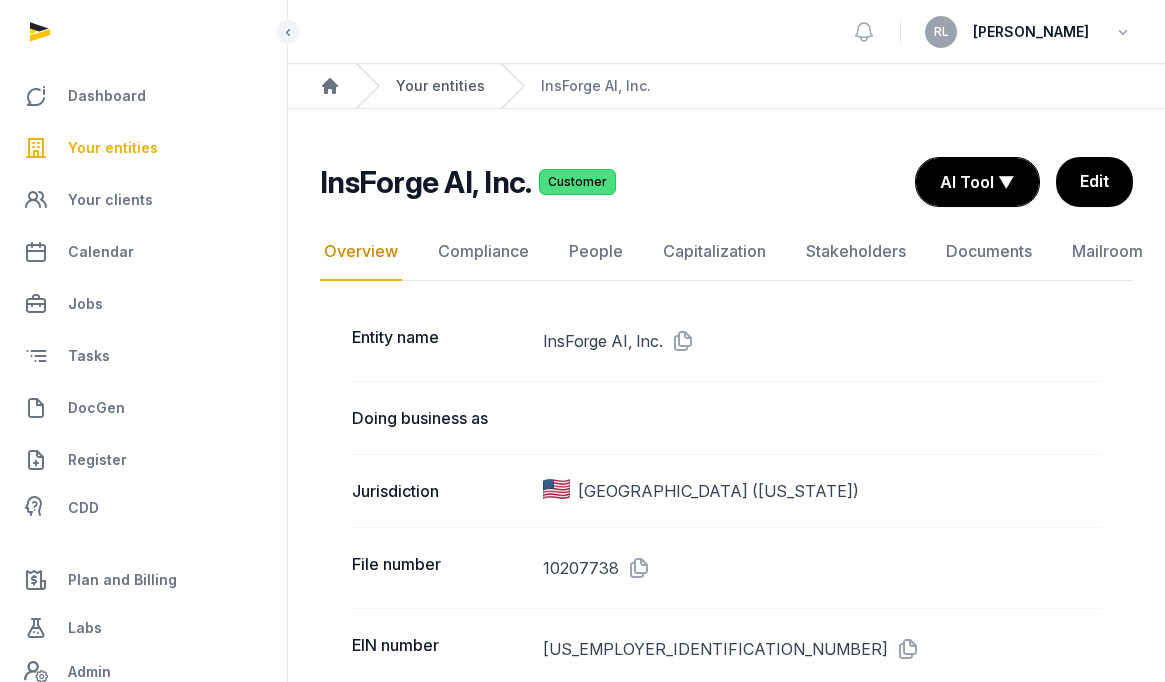 click on "Your entities" at bounding box center [440, 86] 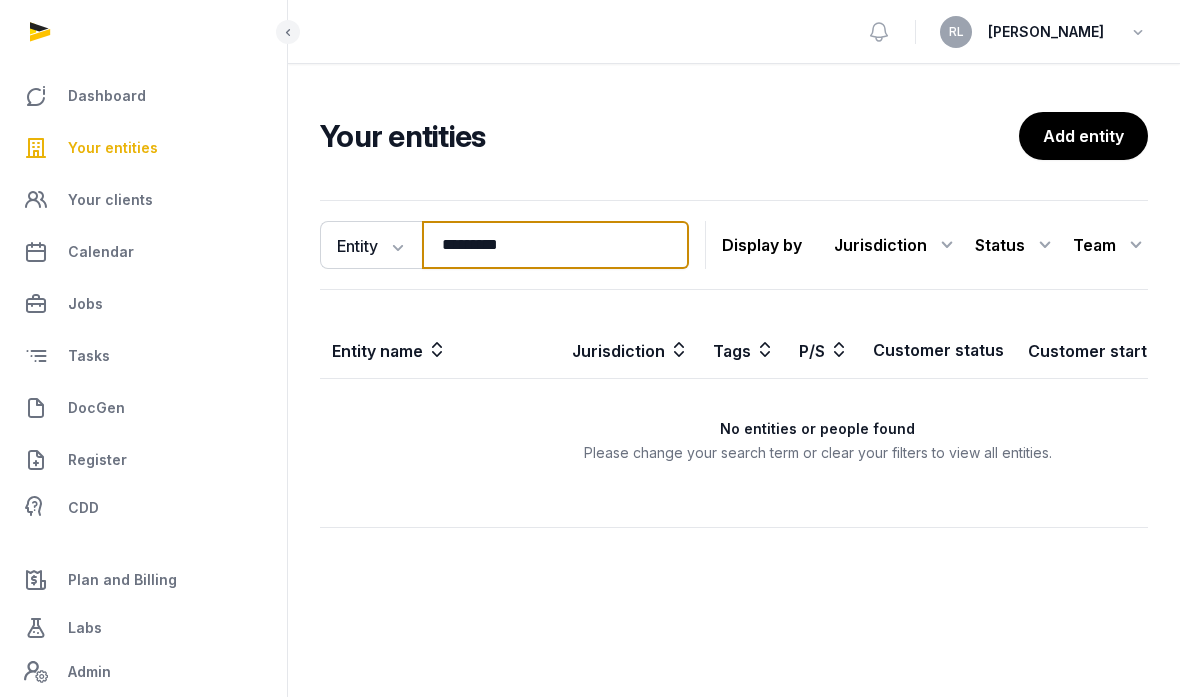 click on "*********" at bounding box center [555, 245] 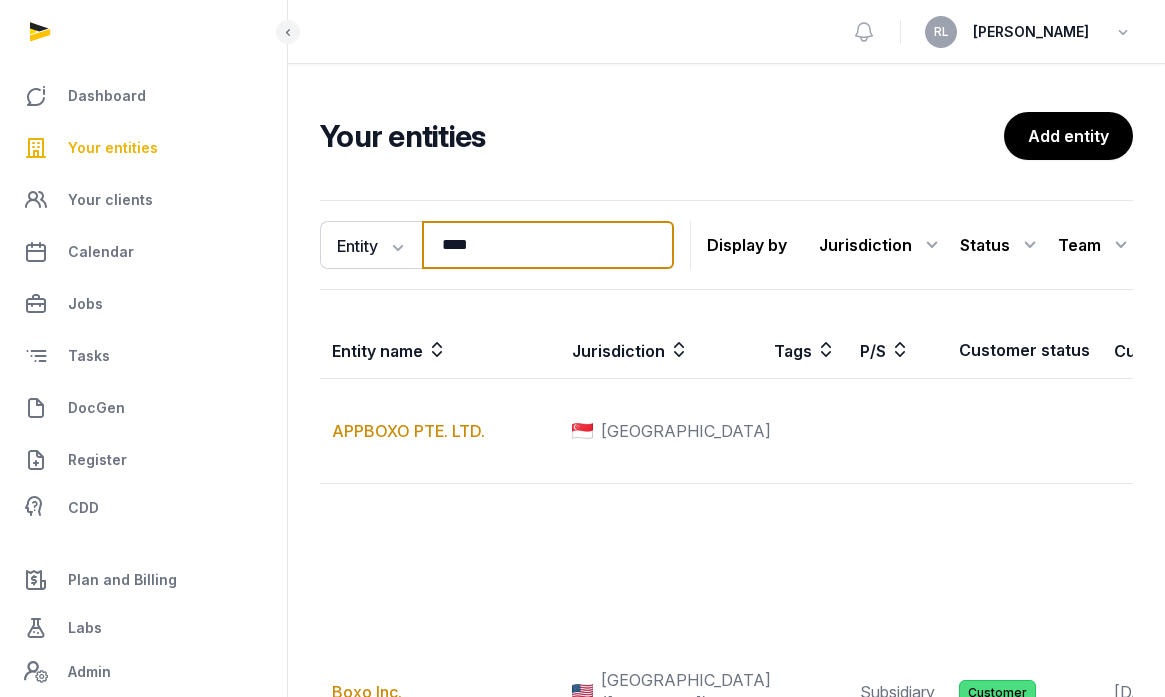 scroll, scrollTop: 243, scrollLeft: 0, axis: vertical 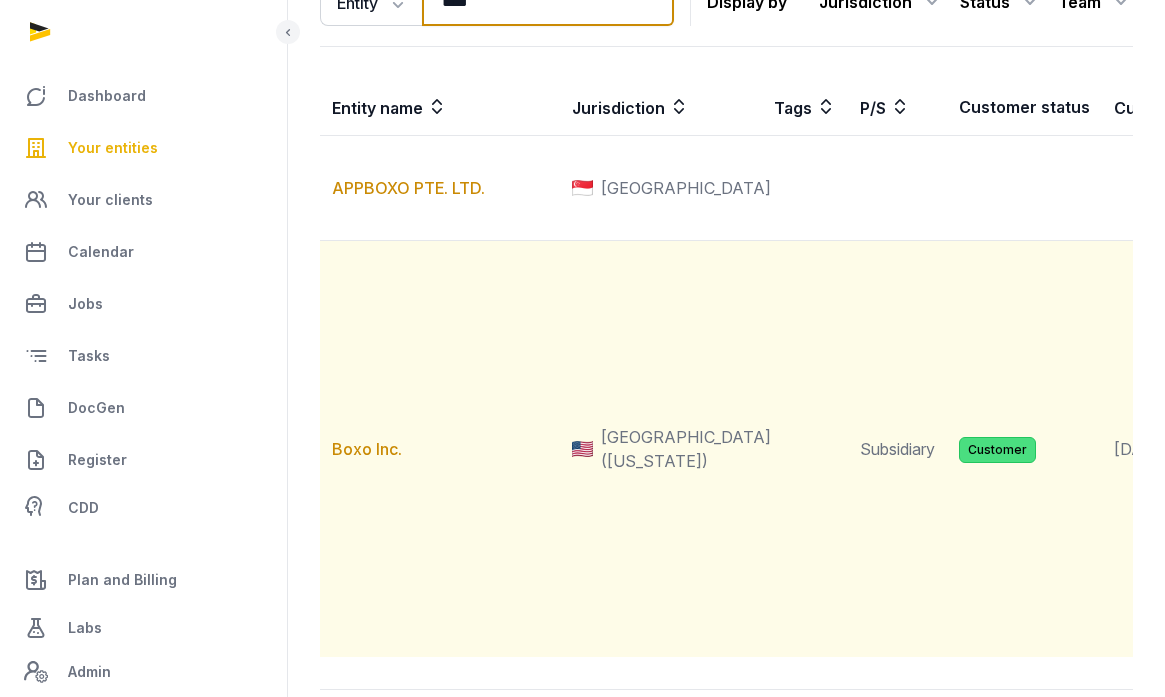 type on "****" 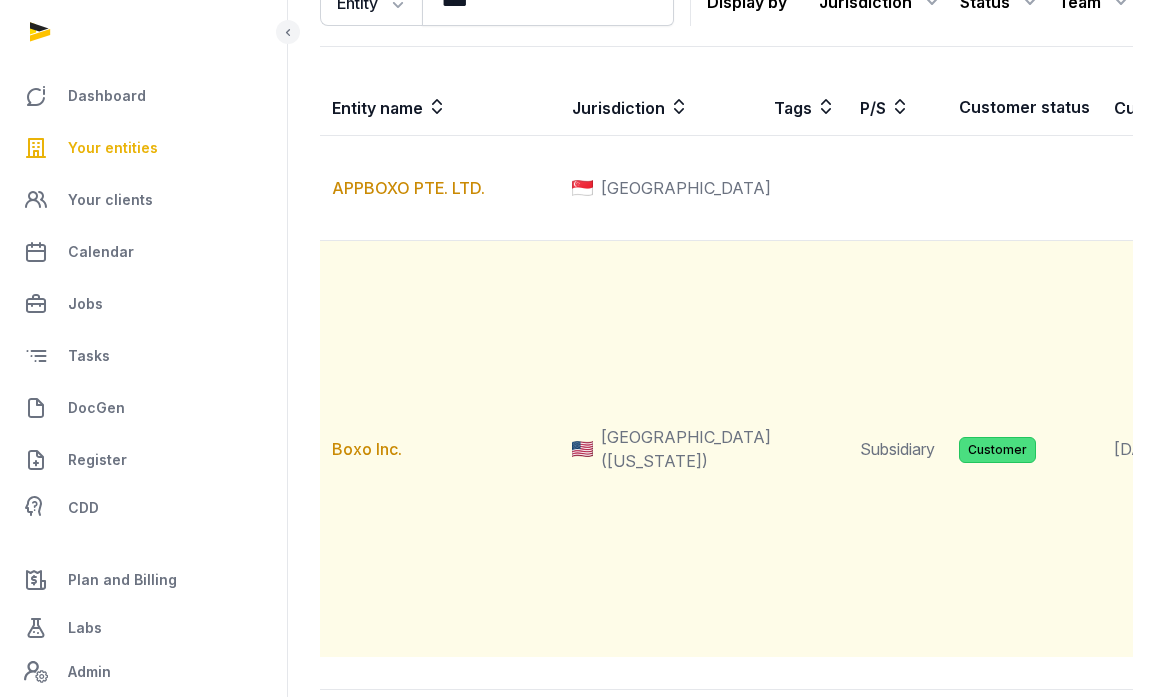 click on "[GEOGRAPHIC_DATA]
([US_STATE])" at bounding box center [686, 449] 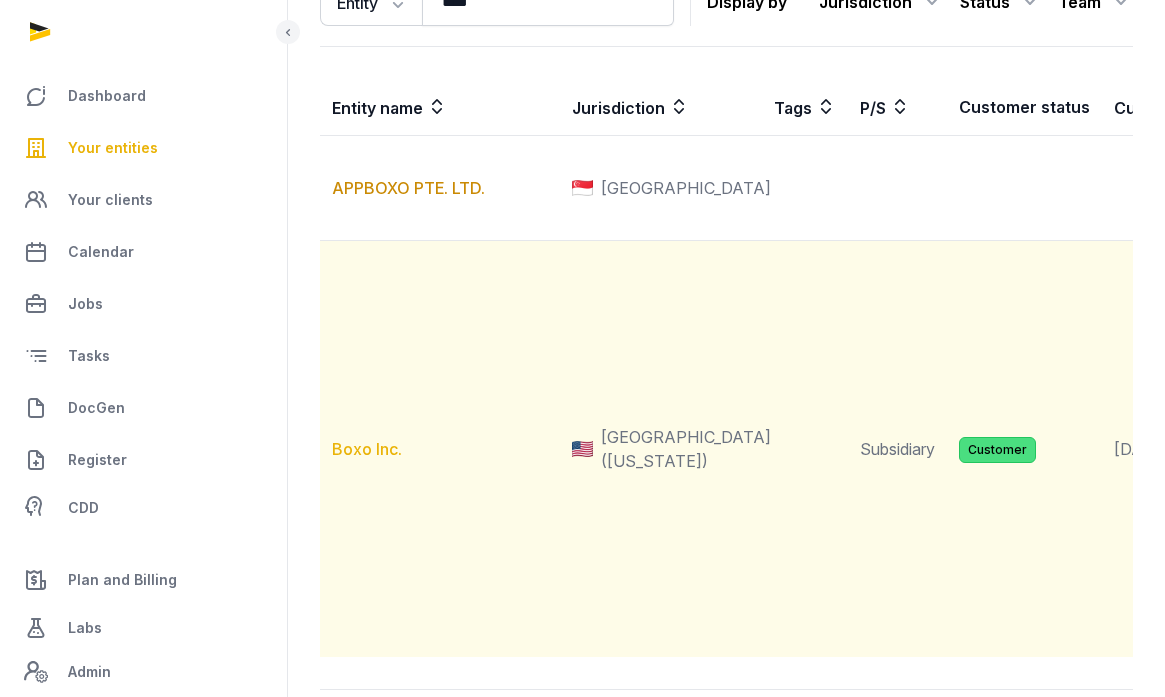 click on "Boxo Inc." at bounding box center (367, 449) 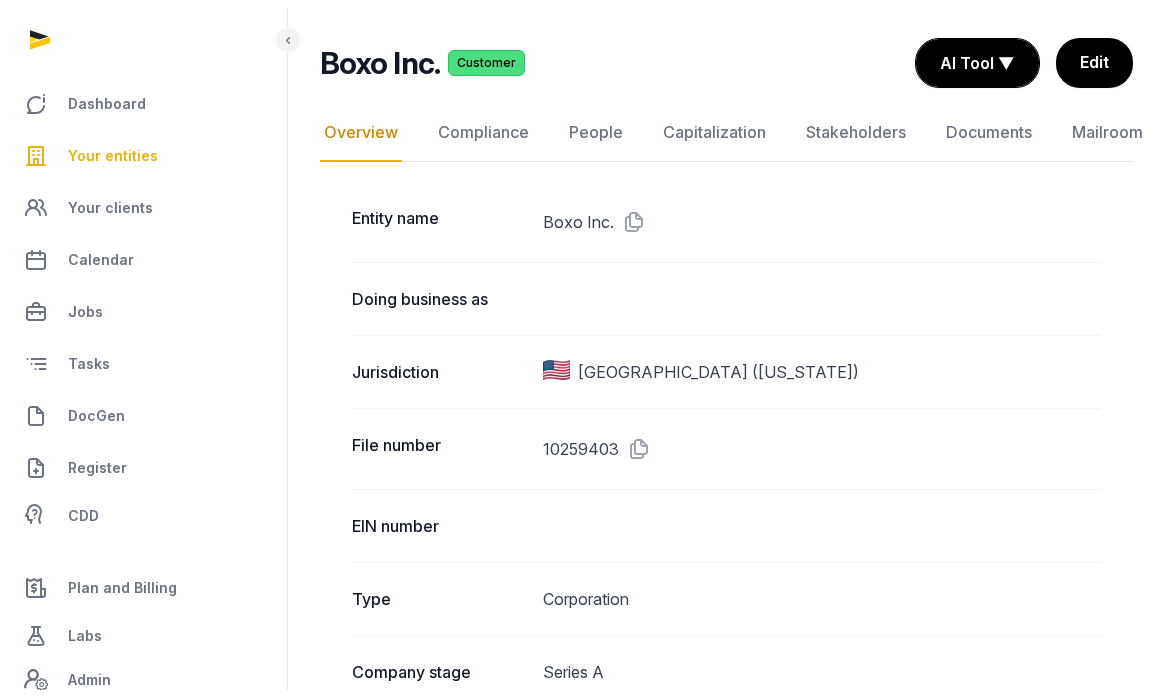 scroll, scrollTop: 0, scrollLeft: 0, axis: both 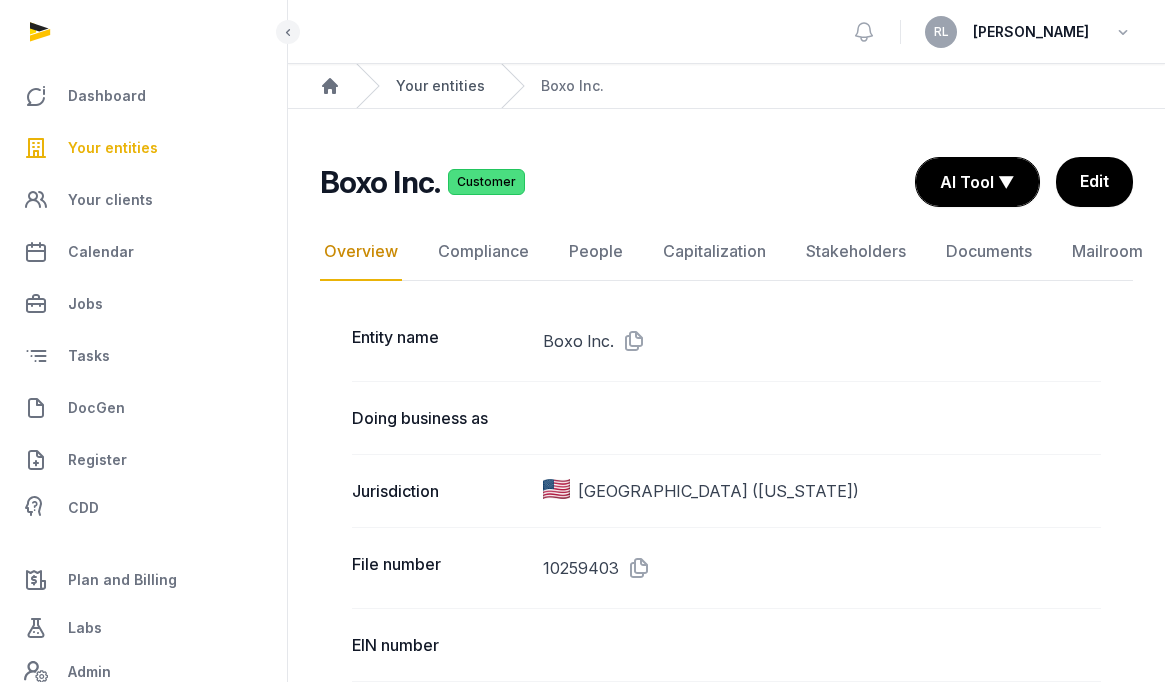 click on "Your entities" at bounding box center [440, 86] 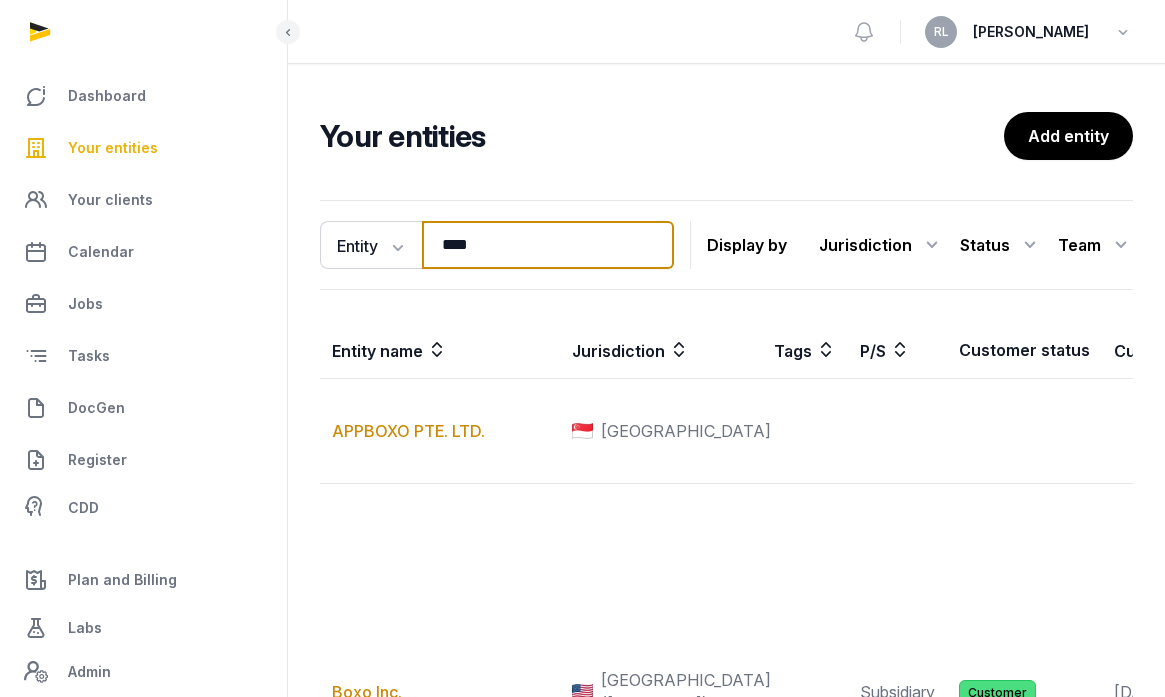 click on "****" at bounding box center (548, 245) 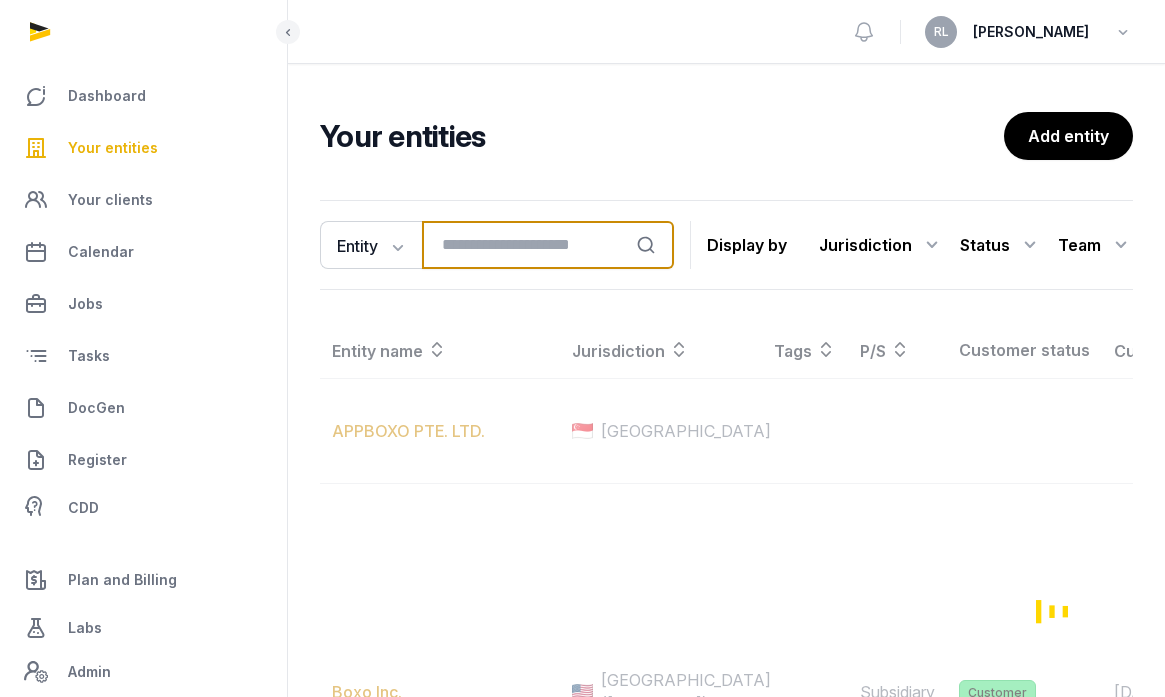 click at bounding box center [548, 245] 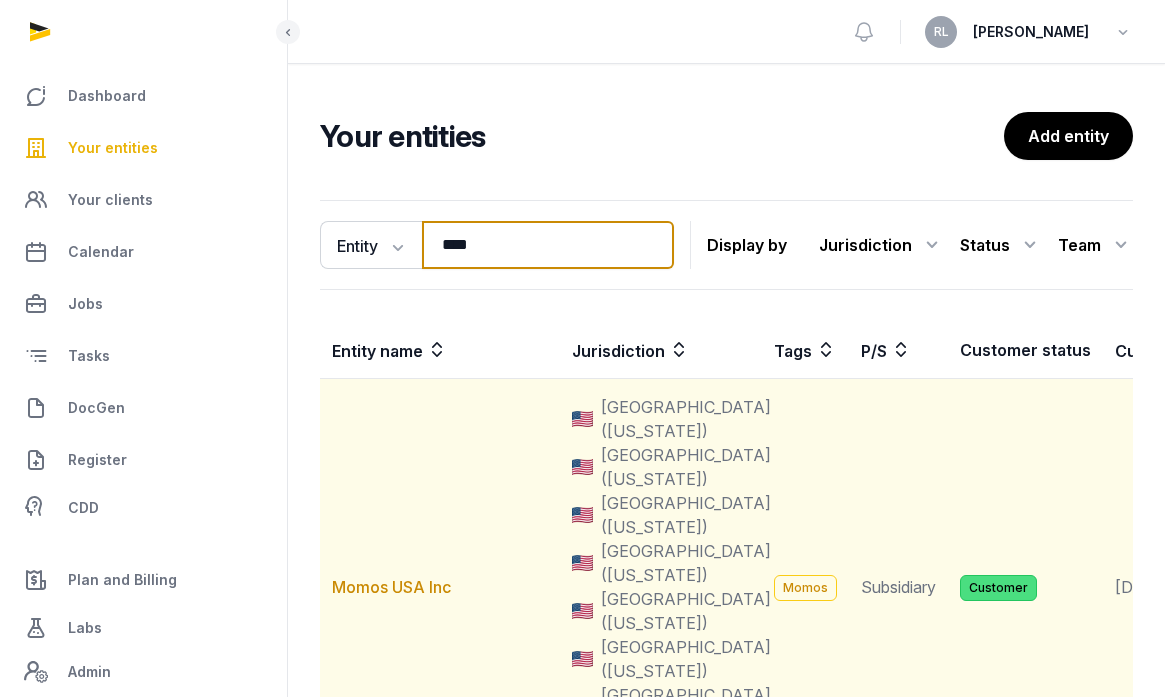 type on "****" 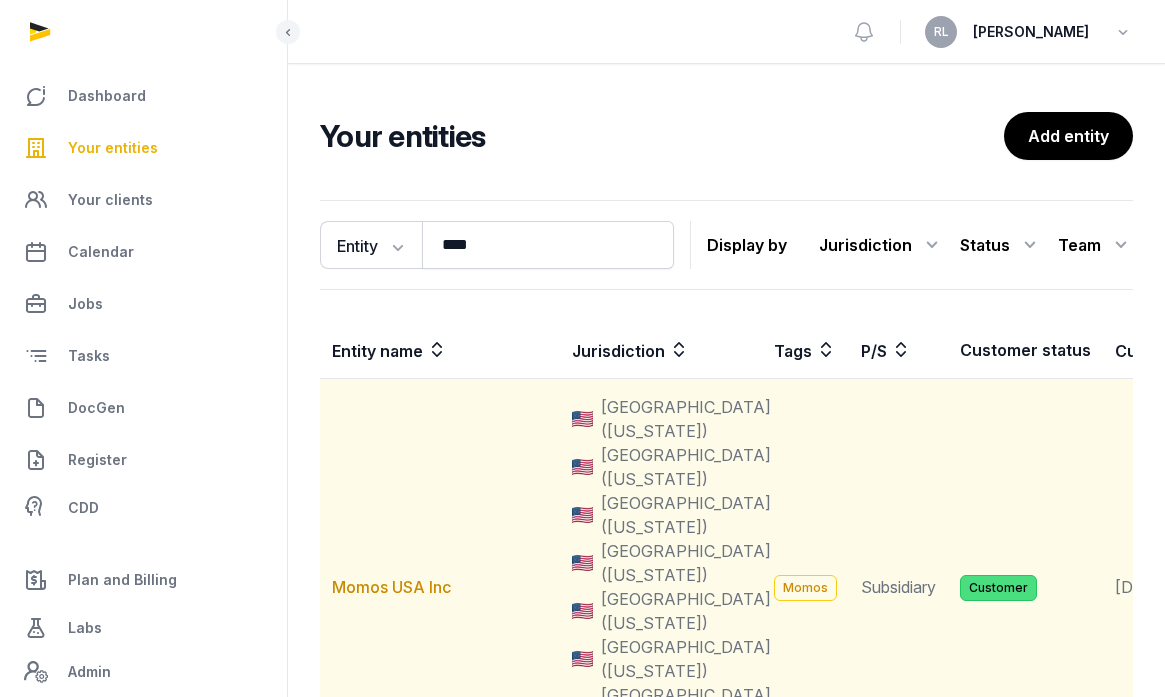 click on "Momos USA Inc" at bounding box center (440, 587) 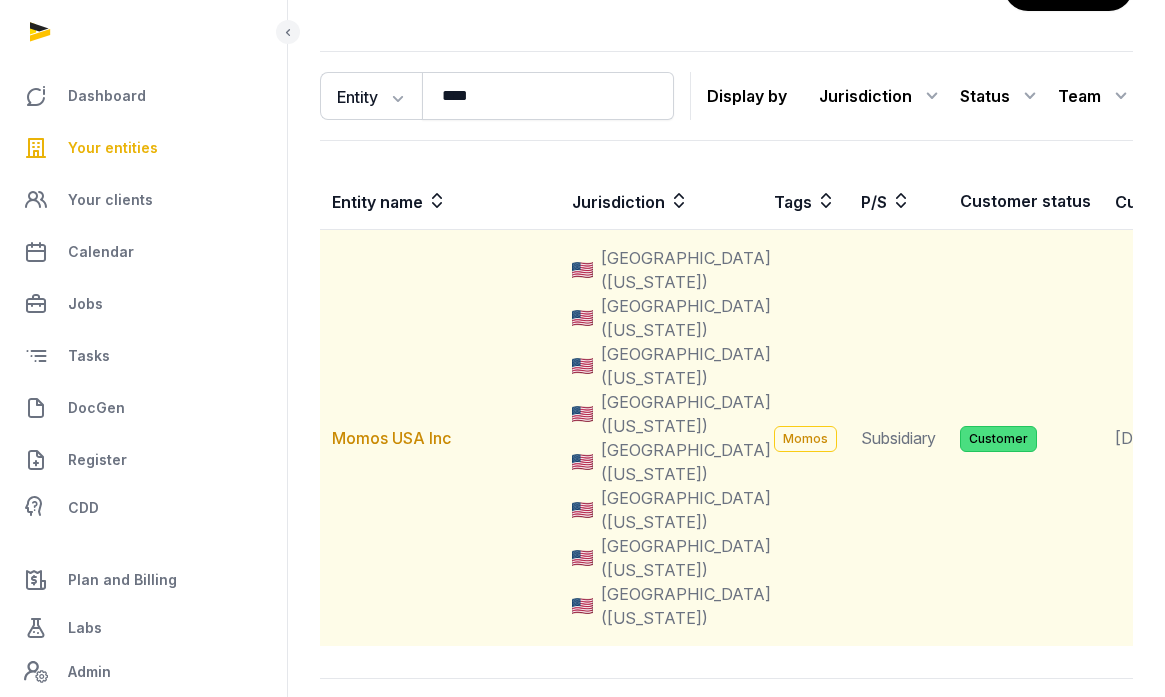 scroll, scrollTop: 217, scrollLeft: 0, axis: vertical 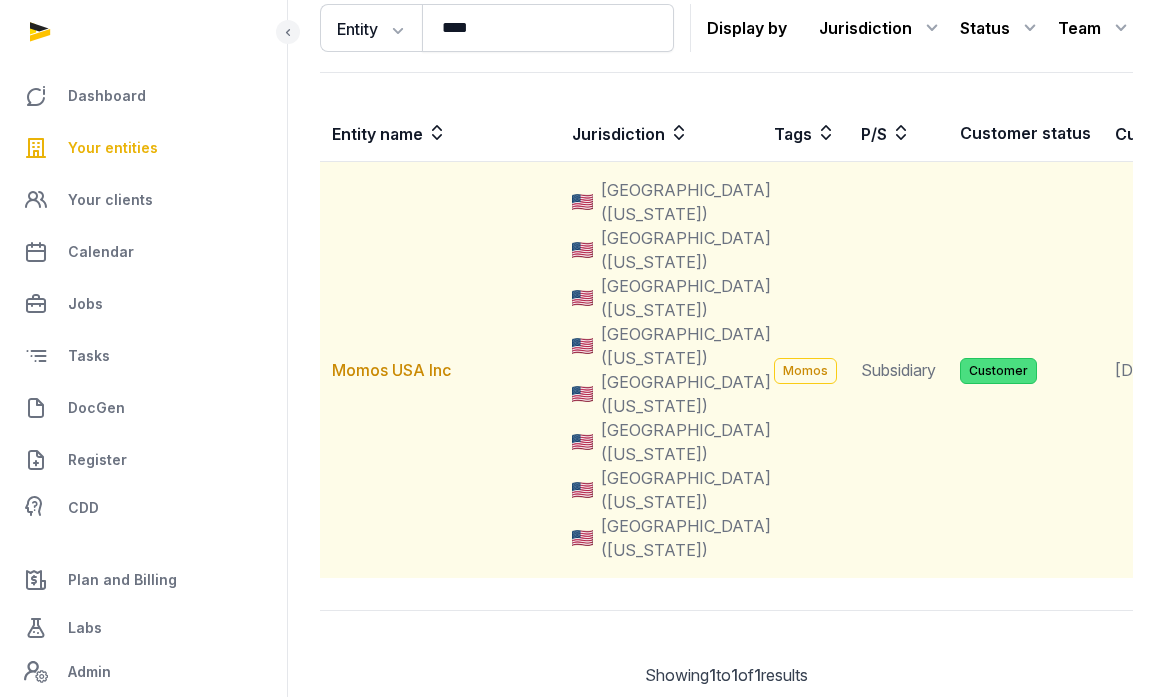 click on "Momos" at bounding box center (805, 370) 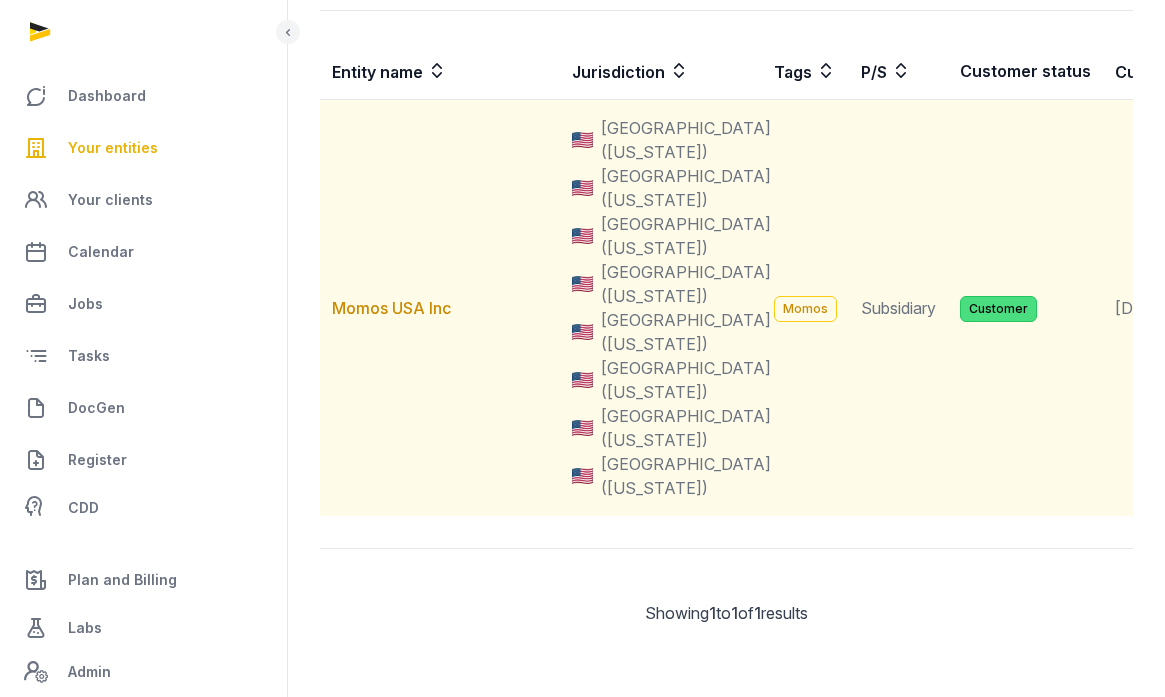 click on "Momos USA Inc" at bounding box center (440, 308) 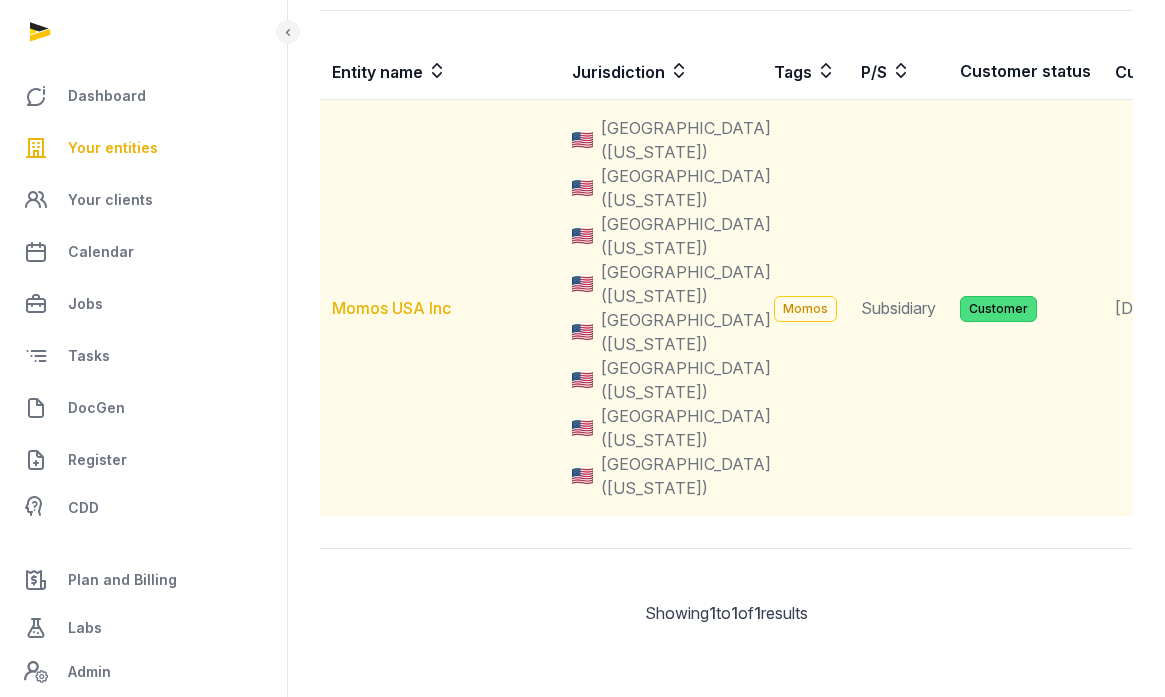 click on "Momos USA Inc" at bounding box center (391, 308) 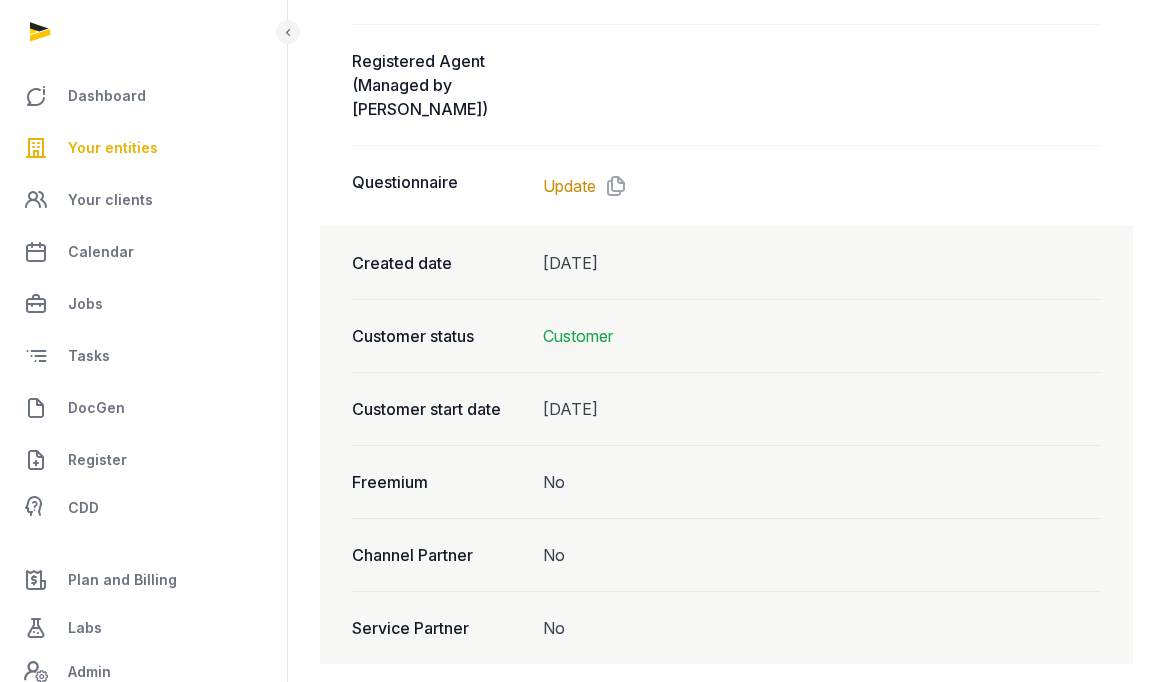 scroll, scrollTop: 2063, scrollLeft: 0, axis: vertical 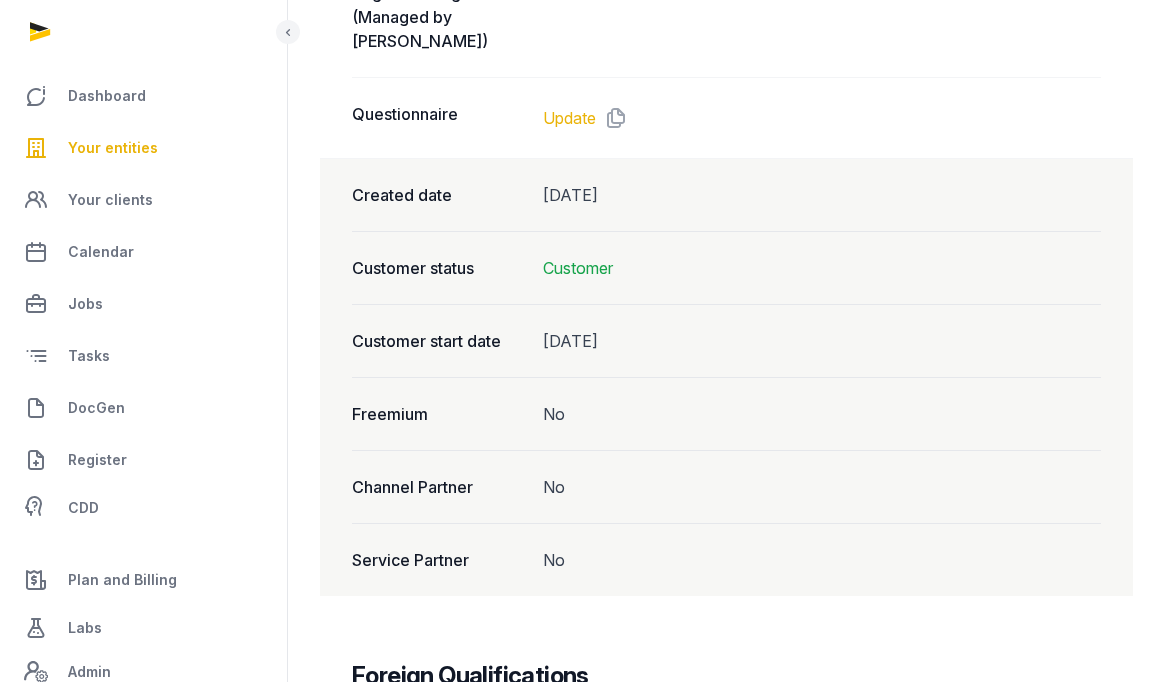 click on "Update" at bounding box center [569, 118] 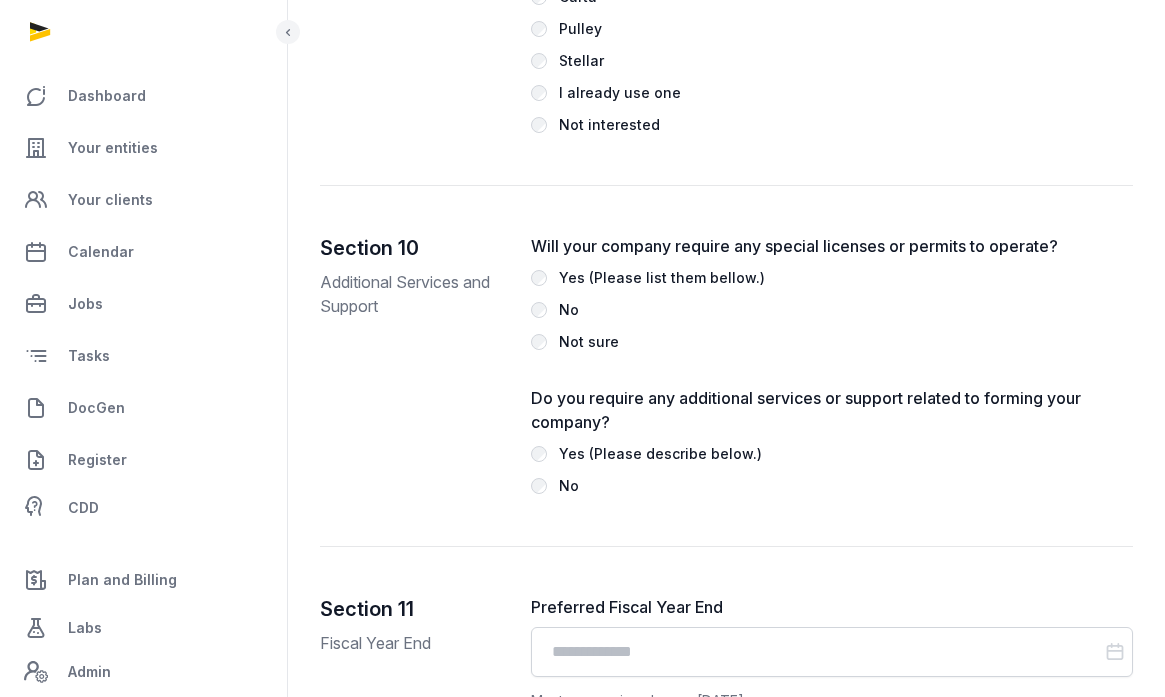 scroll, scrollTop: 5301, scrollLeft: 0, axis: vertical 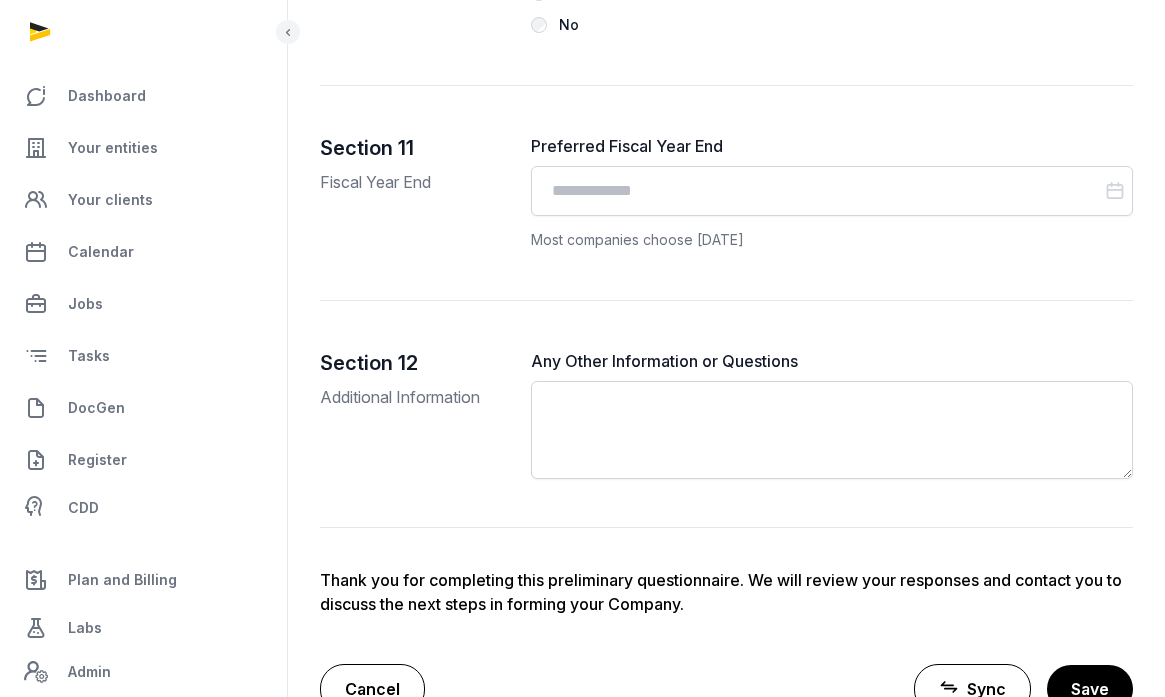 click on "Cancel" at bounding box center [372, 689] 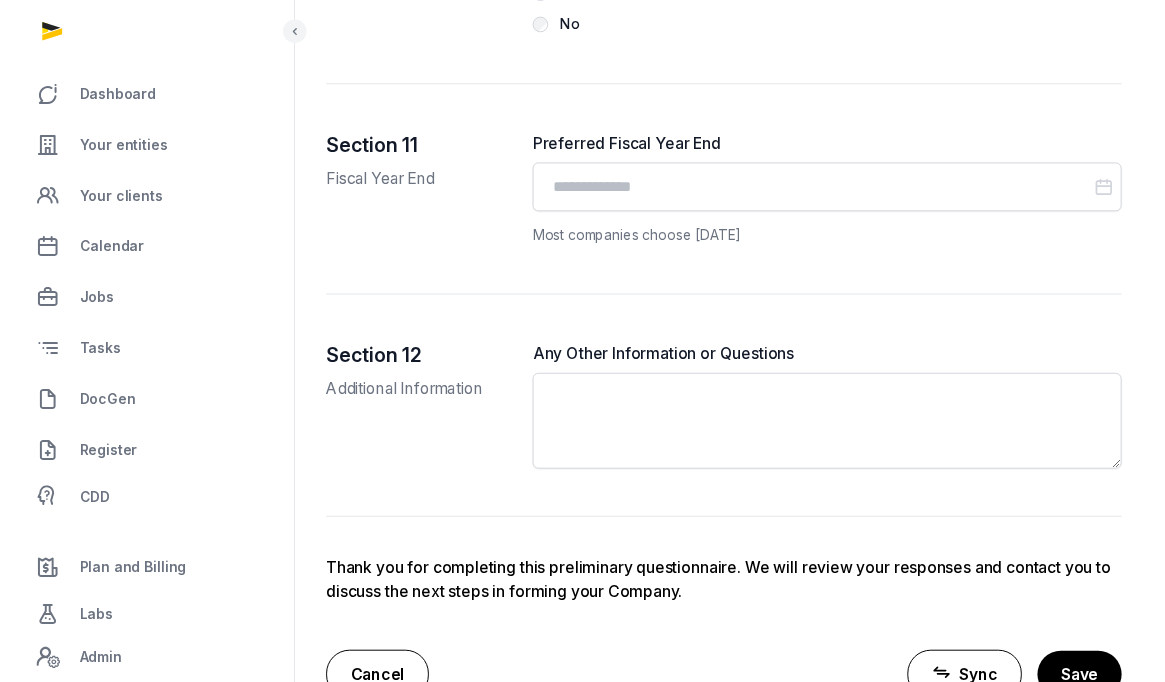 scroll, scrollTop: 0, scrollLeft: 0, axis: both 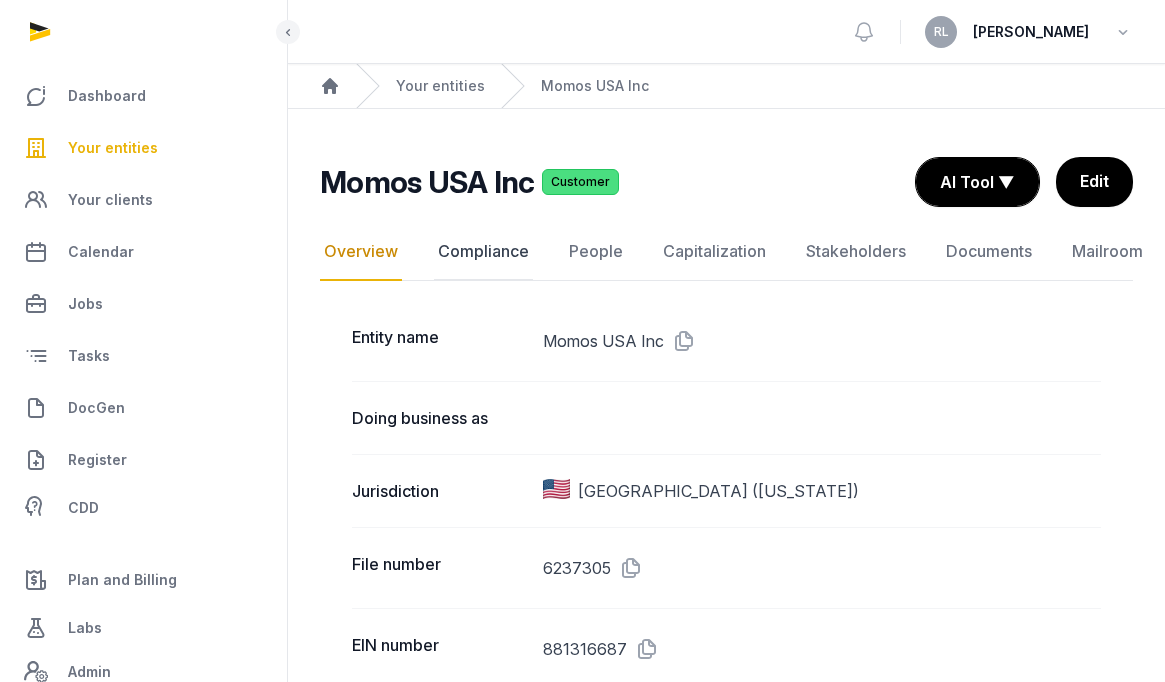 click on "Compliance" 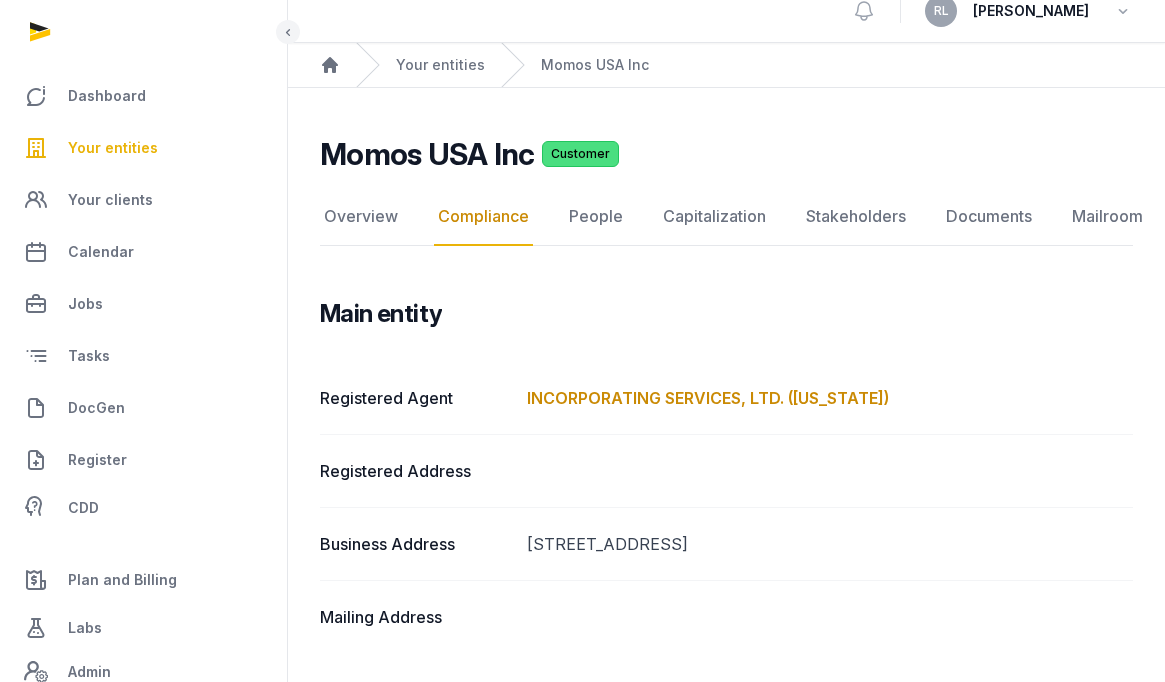scroll, scrollTop: 51, scrollLeft: 0, axis: vertical 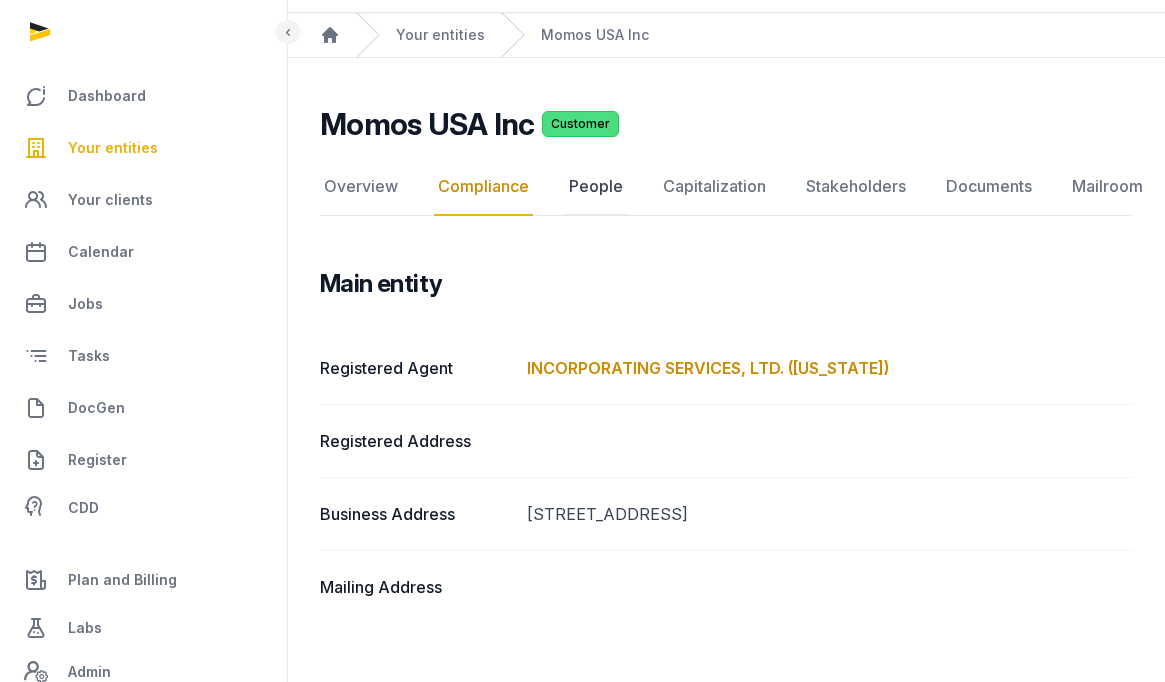 click on "People" 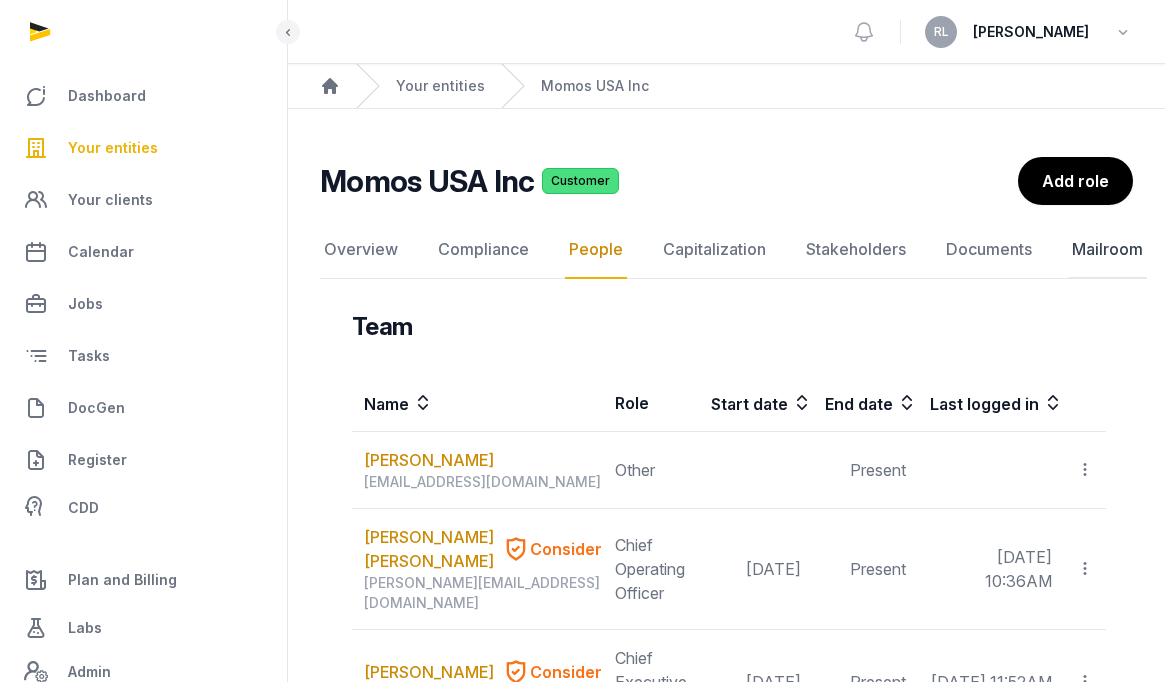 click on "Mailroom" 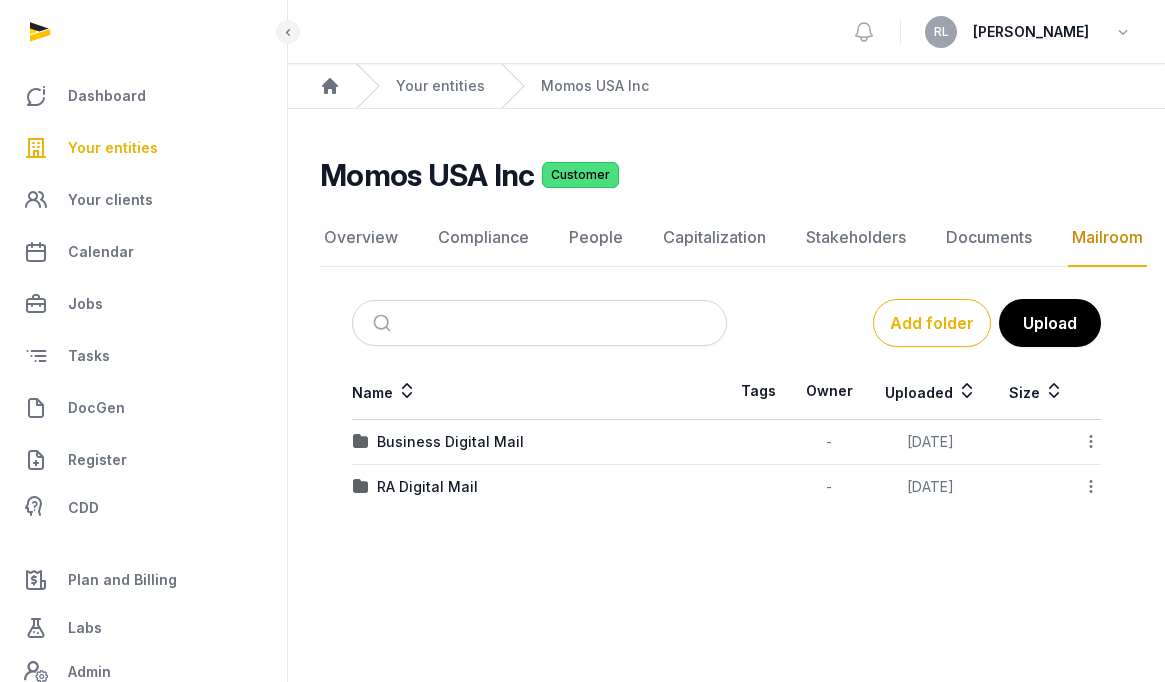 scroll, scrollTop: 15, scrollLeft: 0, axis: vertical 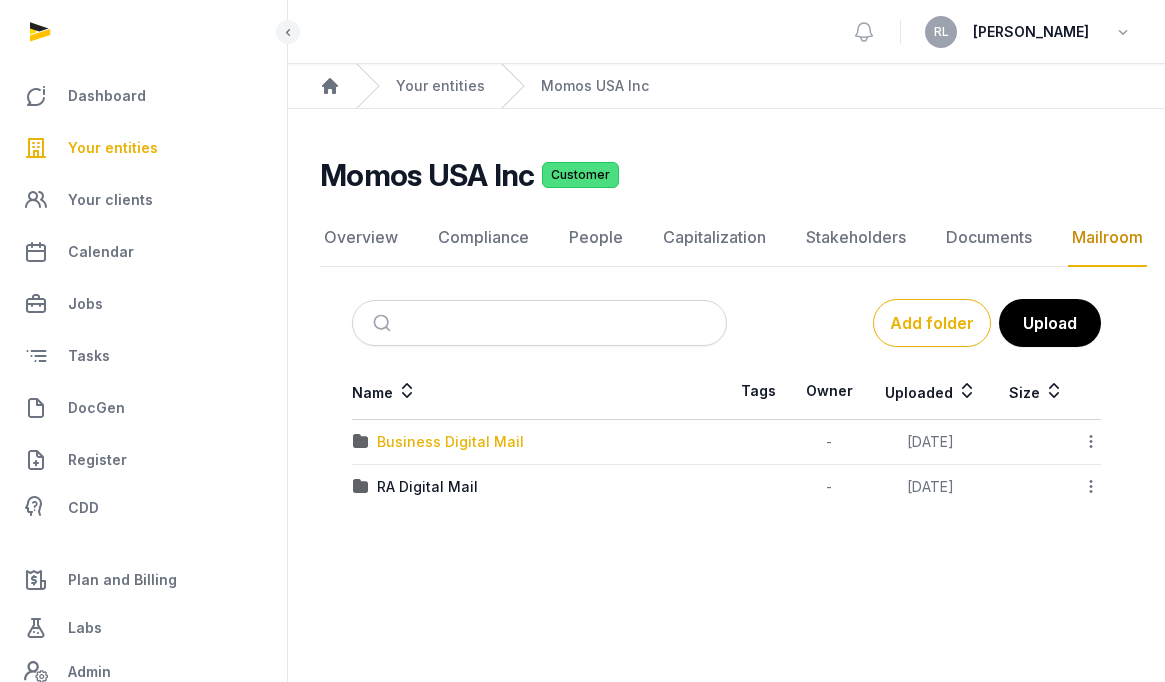 click on "Business Digital Mail" at bounding box center [450, 442] 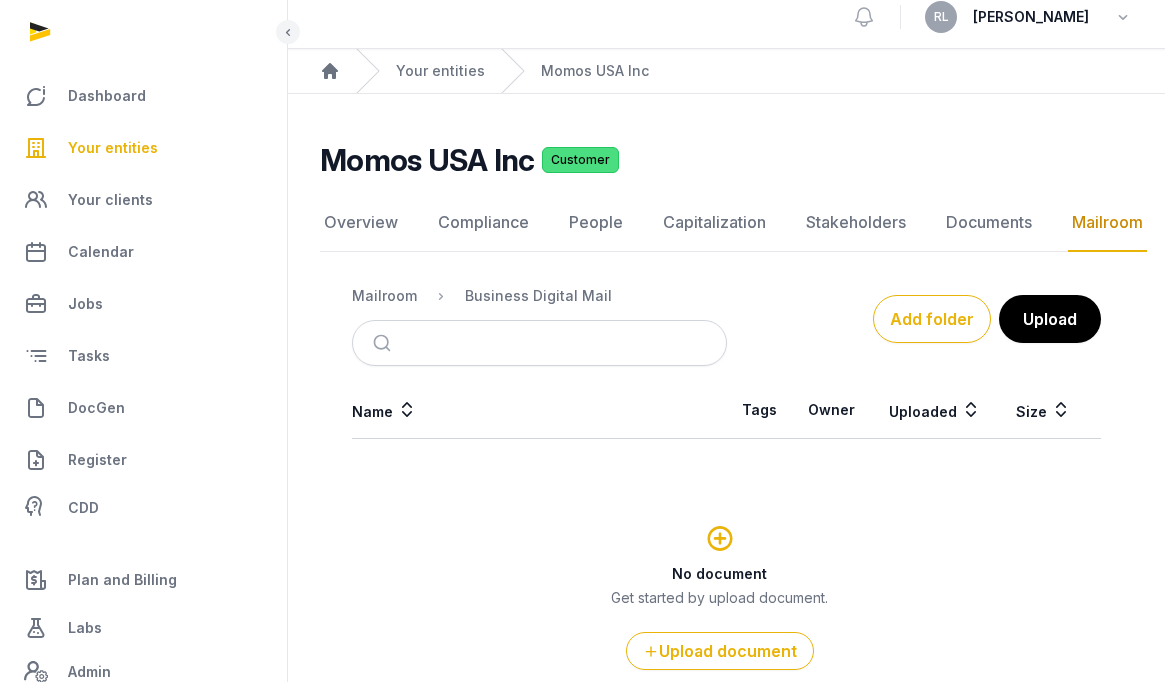 scroll, scrollTop: 124, scrollLeft: 0, axis: vertical 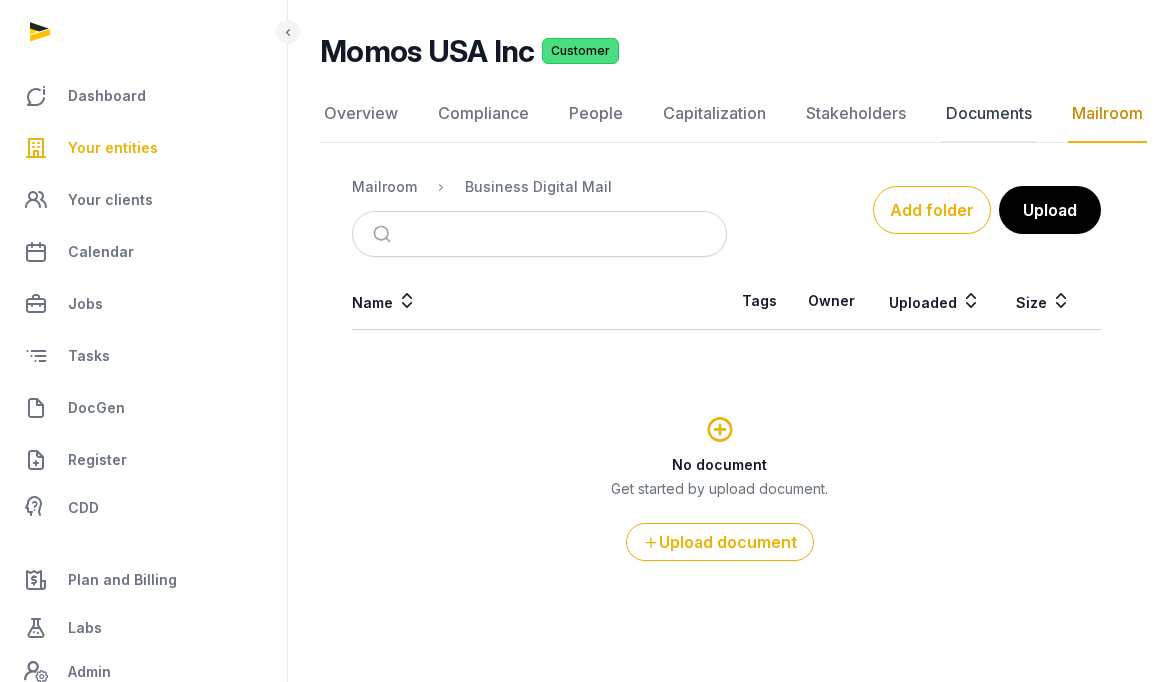 click on "Documents" 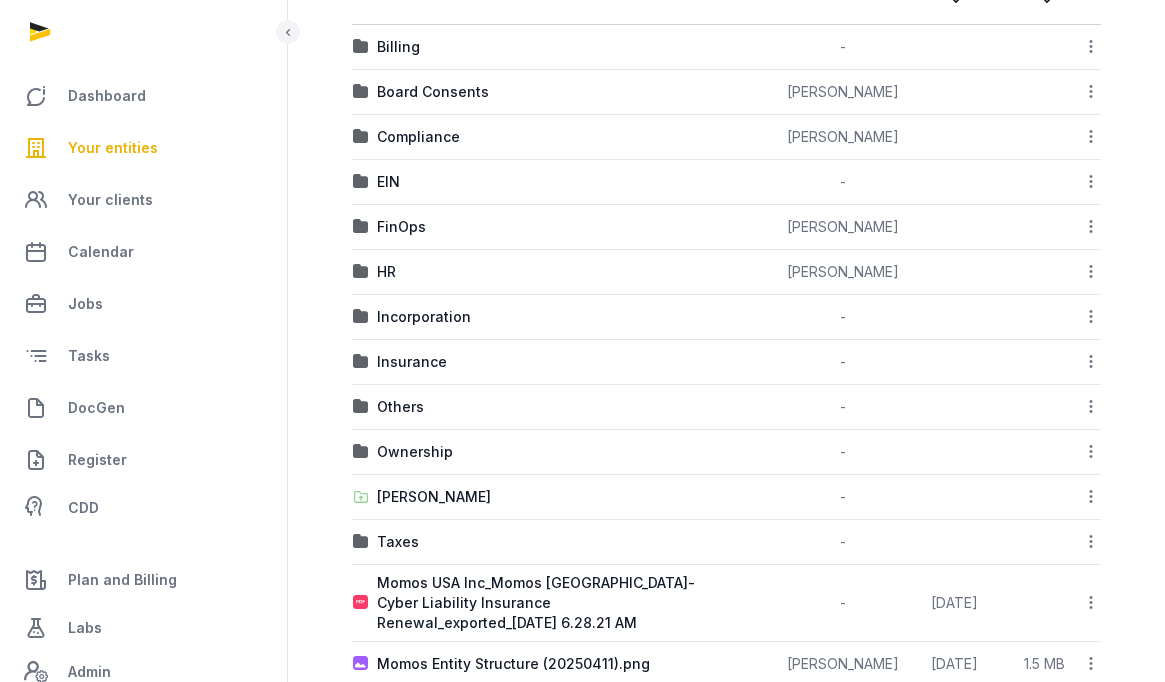 scroll, scrollTop: 0, scrollLeft: 0, axis: both 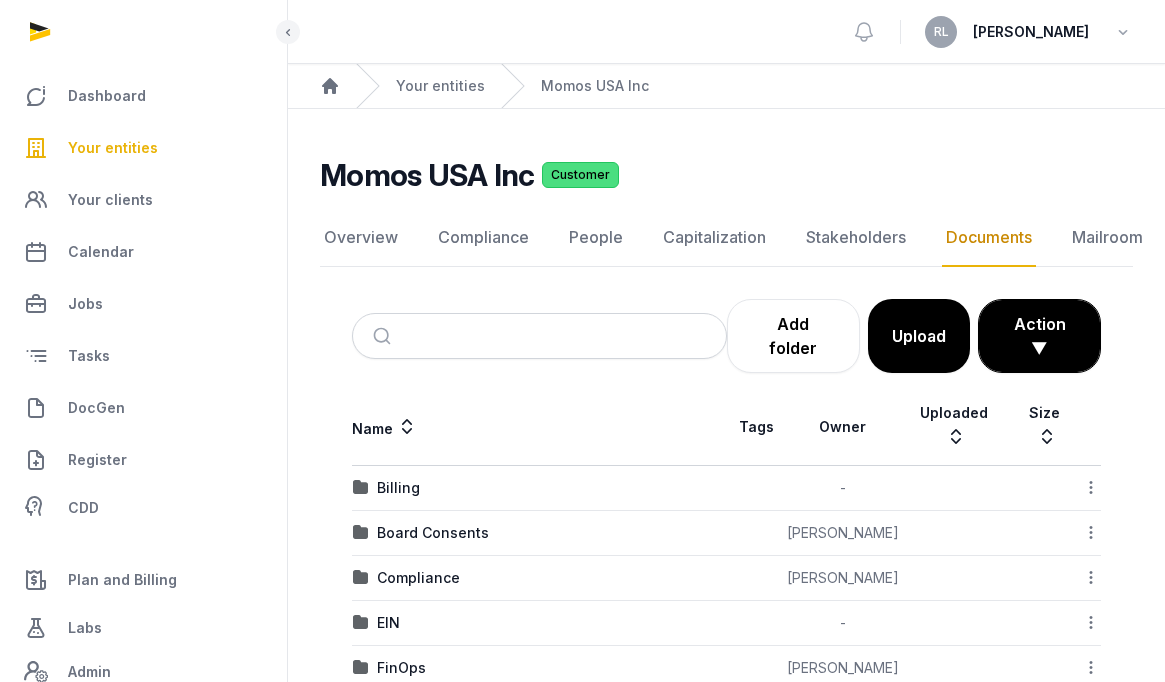 click on "Your entities" at bounding box center [113, 148] 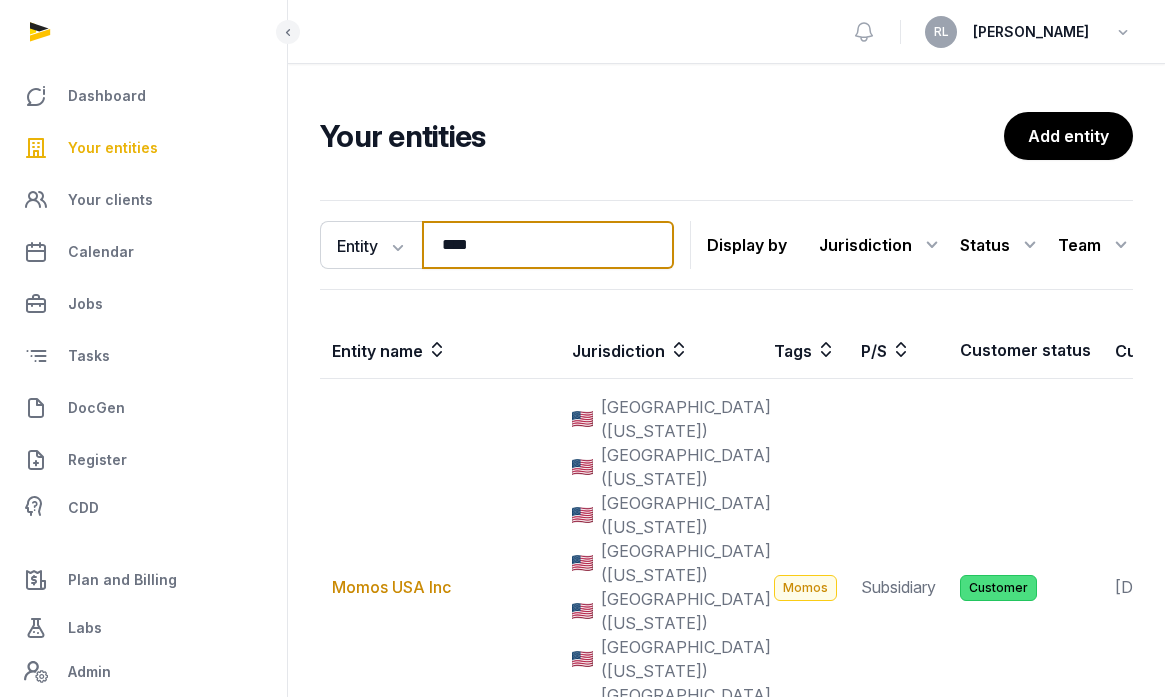 click on "****" at bounding box center (548, 245) 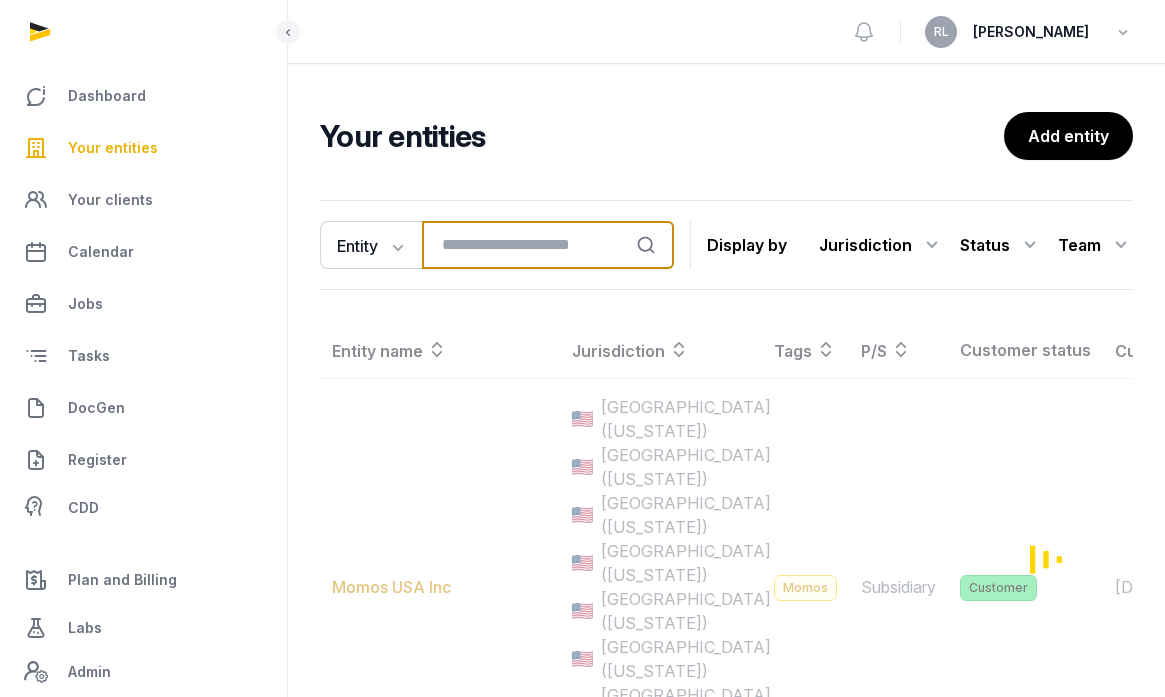 click at bounding box center [548, 245] 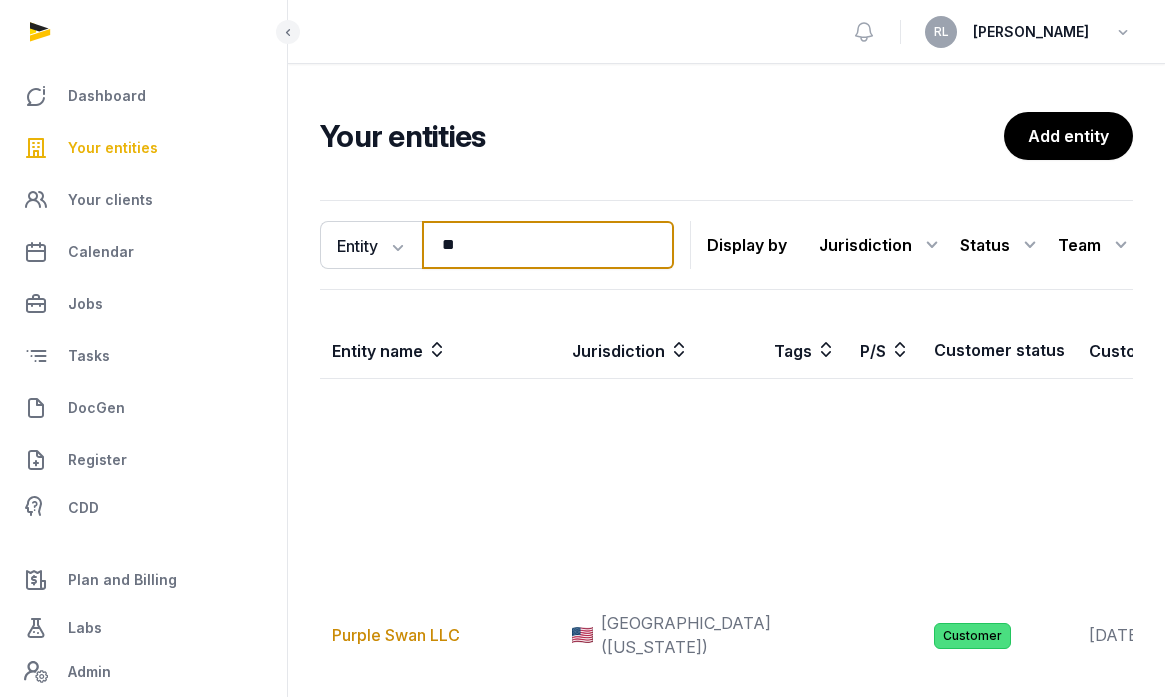 type on "*" 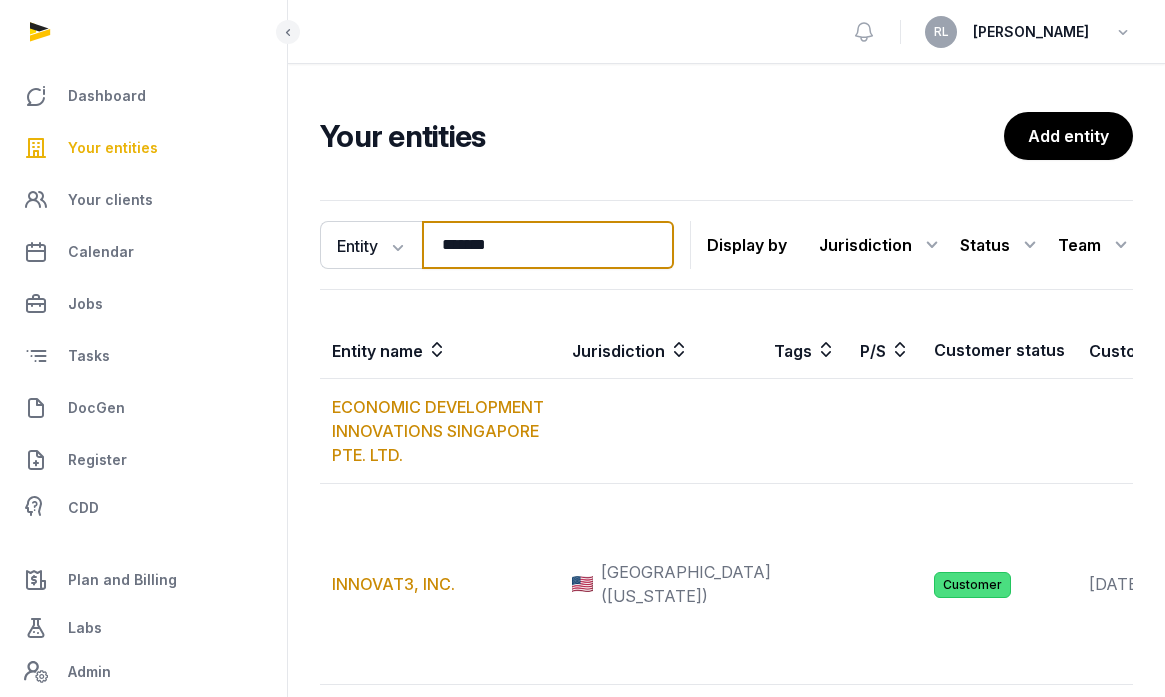 type on "*******" 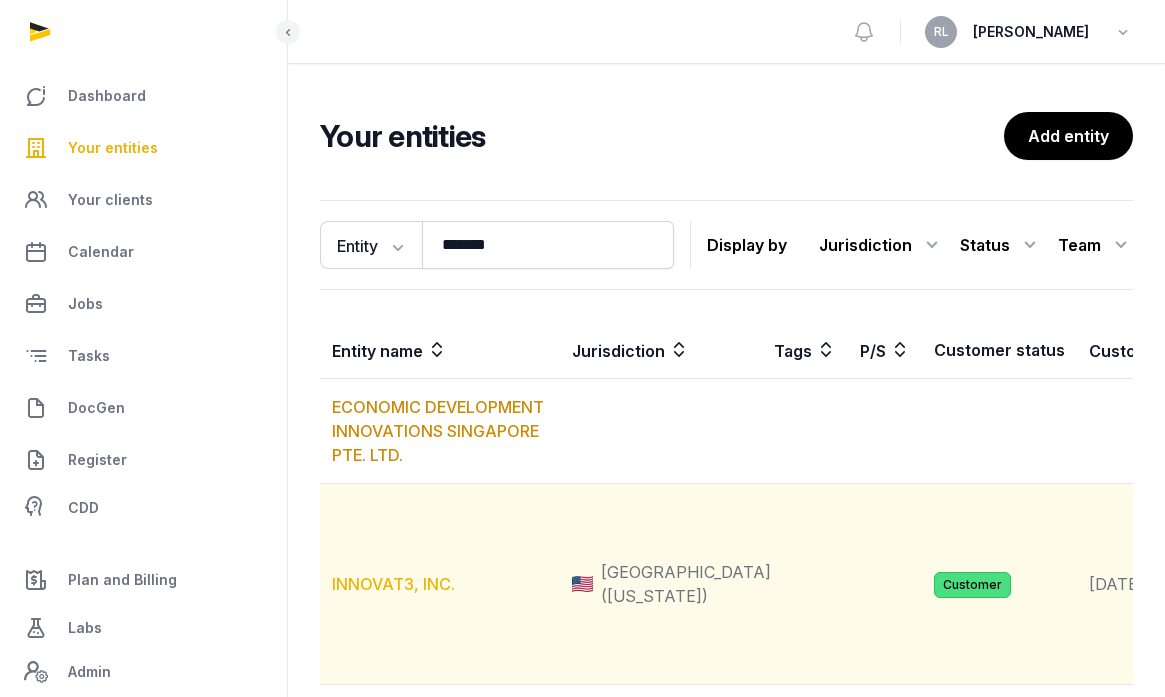 drag, startPoint x: 644, startPoint y: 252, endPoint x: 388, endPoint y: 662, distance: 483.35907 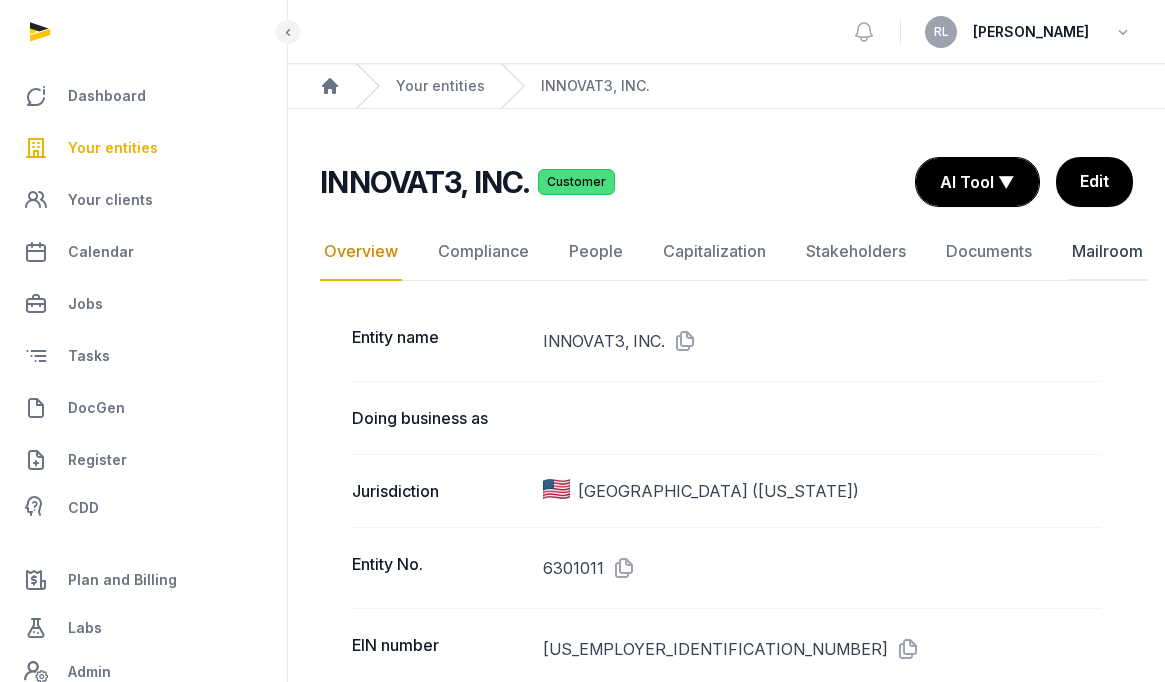 click on "Mailroom" 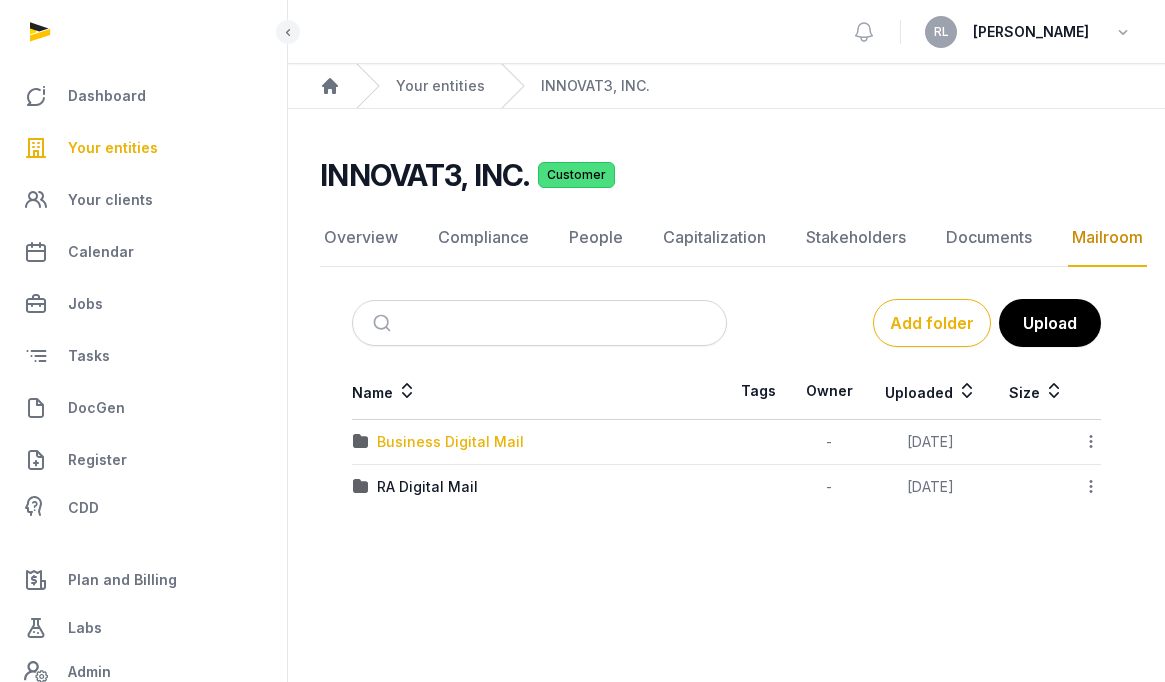 click on "Business Digital Mail" at bounding box center [450, 442] 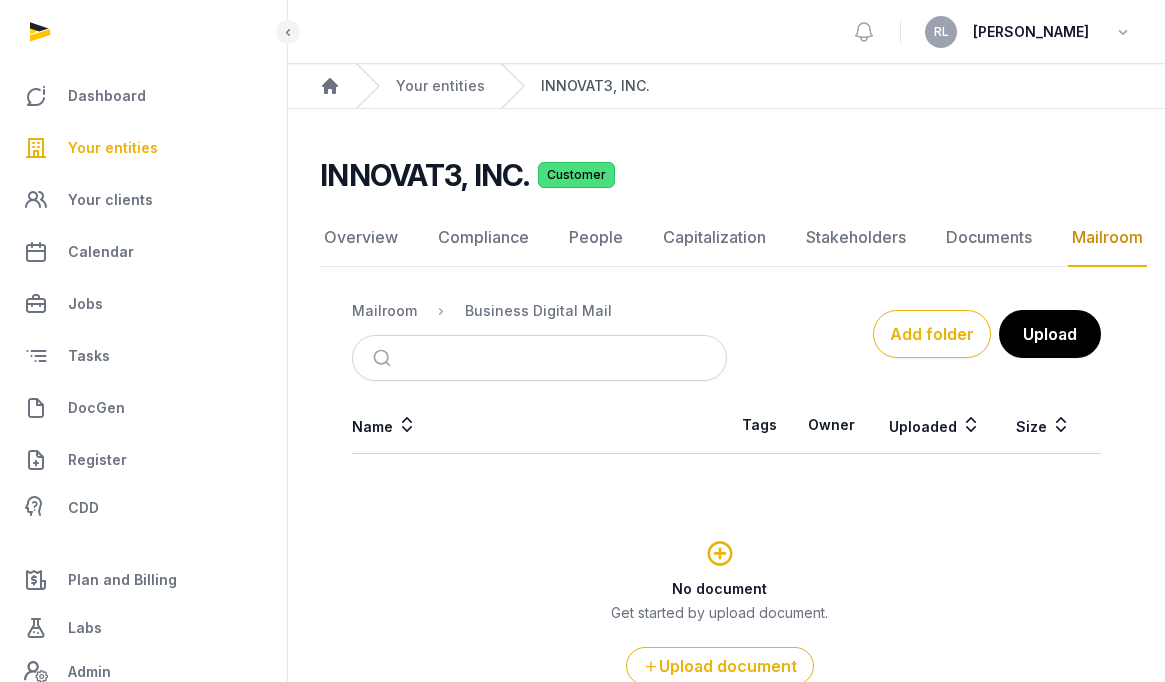 click on "INNOVAT3, INC." at bounding box center [595, 86] 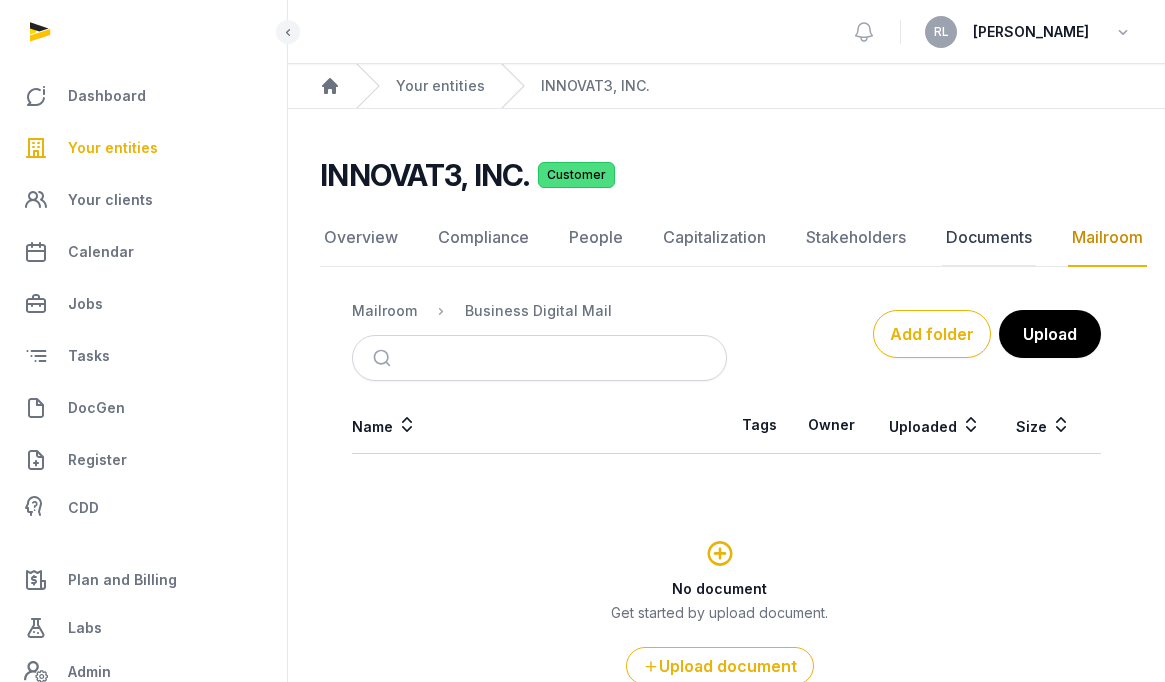 click on "Documents" 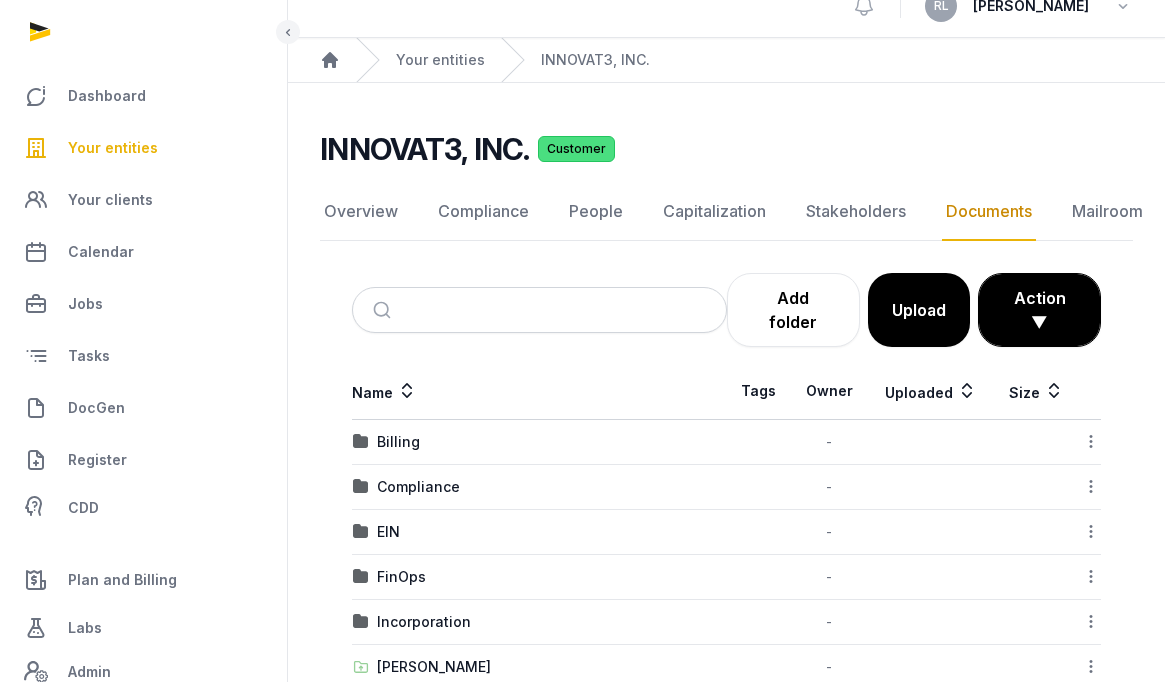 scroll, scrollTop: 94, scrollLeft: 0, axis: vertical 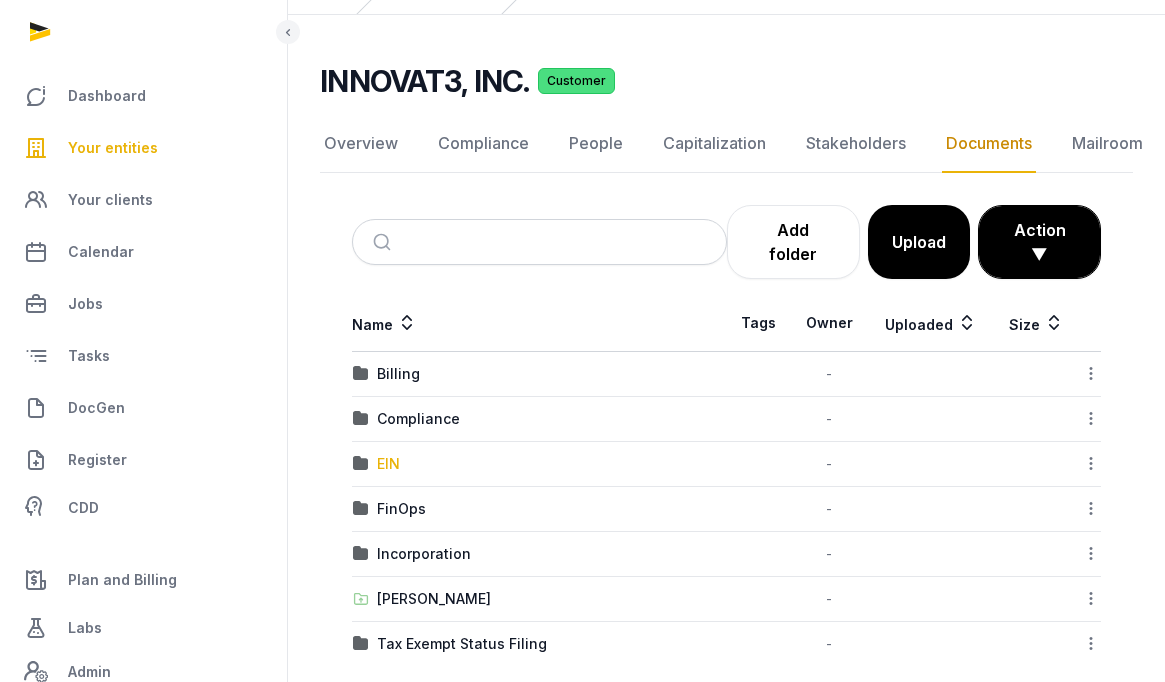 click on "EIN" at bounding box center [388, 464] 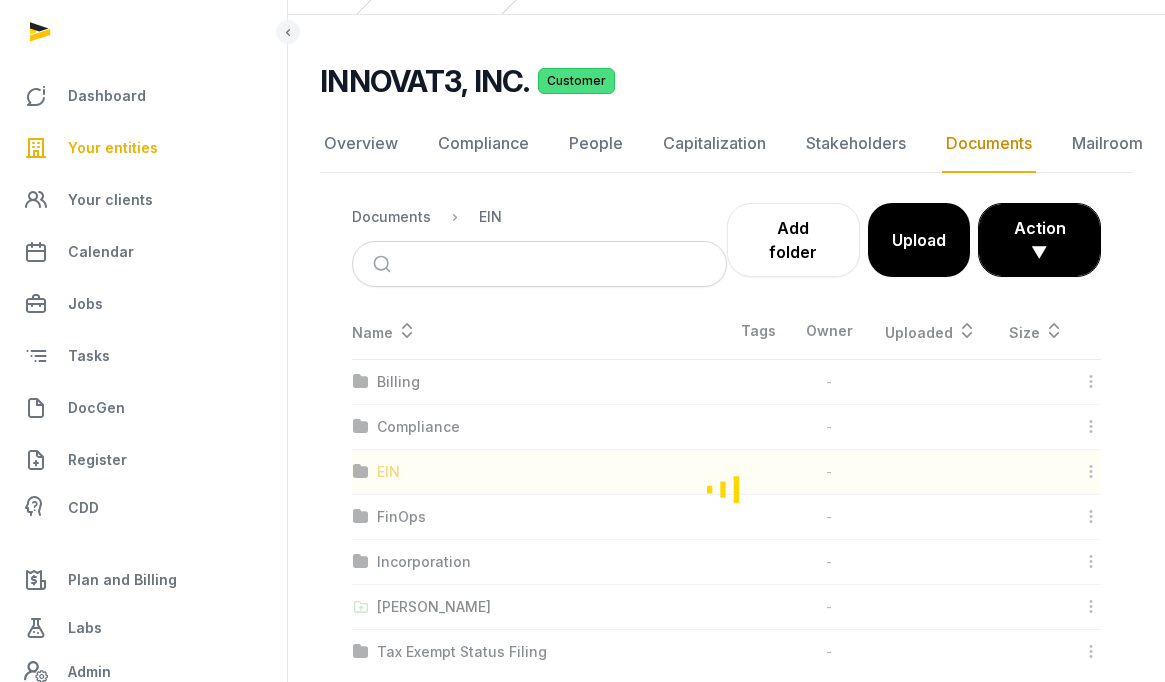 scroll, scrollTop: 15, scrollLeft: 0, axis: vertical 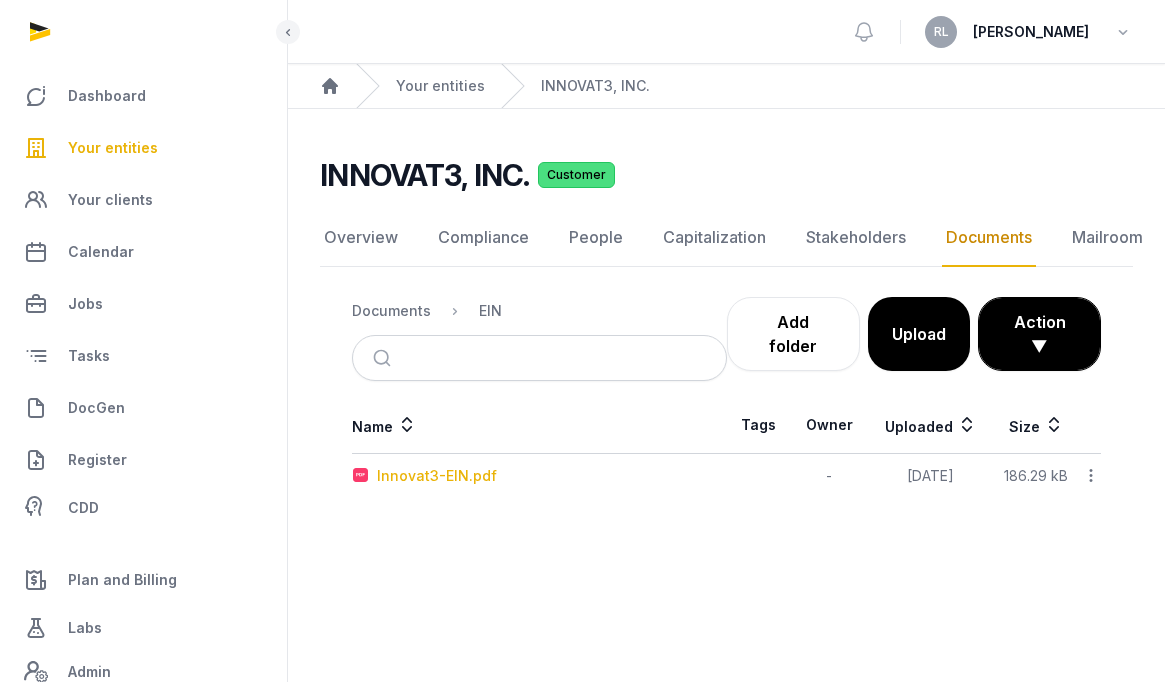 click on "Innovat3-EIN.pdf" at bounding box center [437, 476] 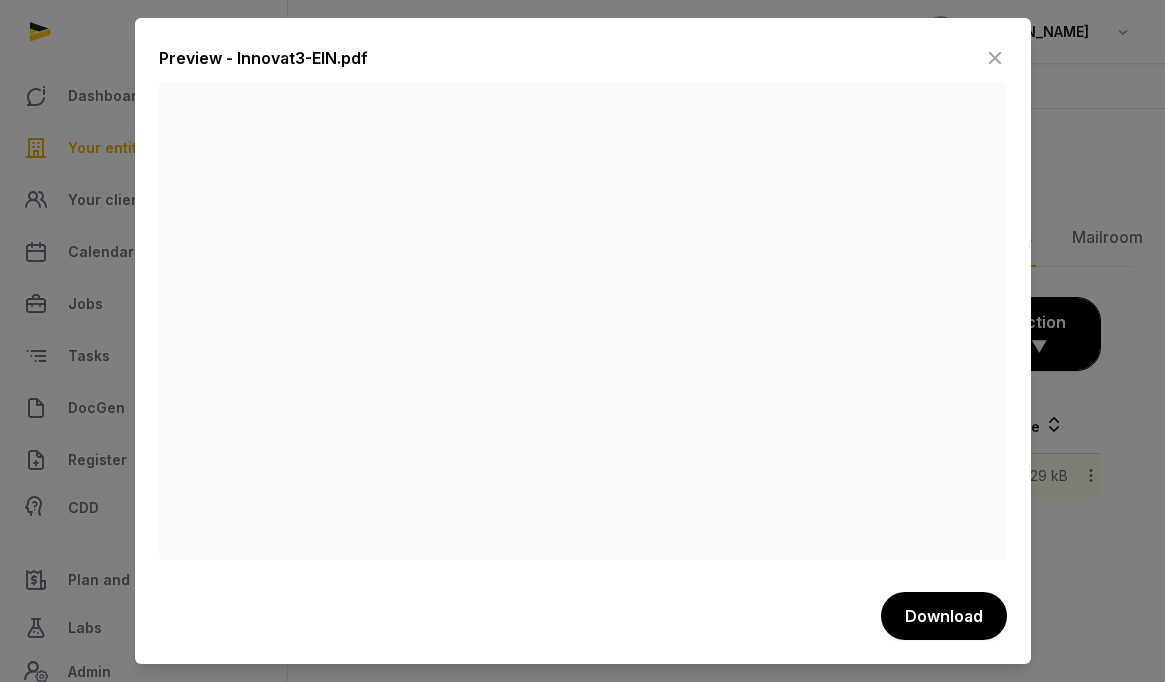 click at bounding box center [995, 58] 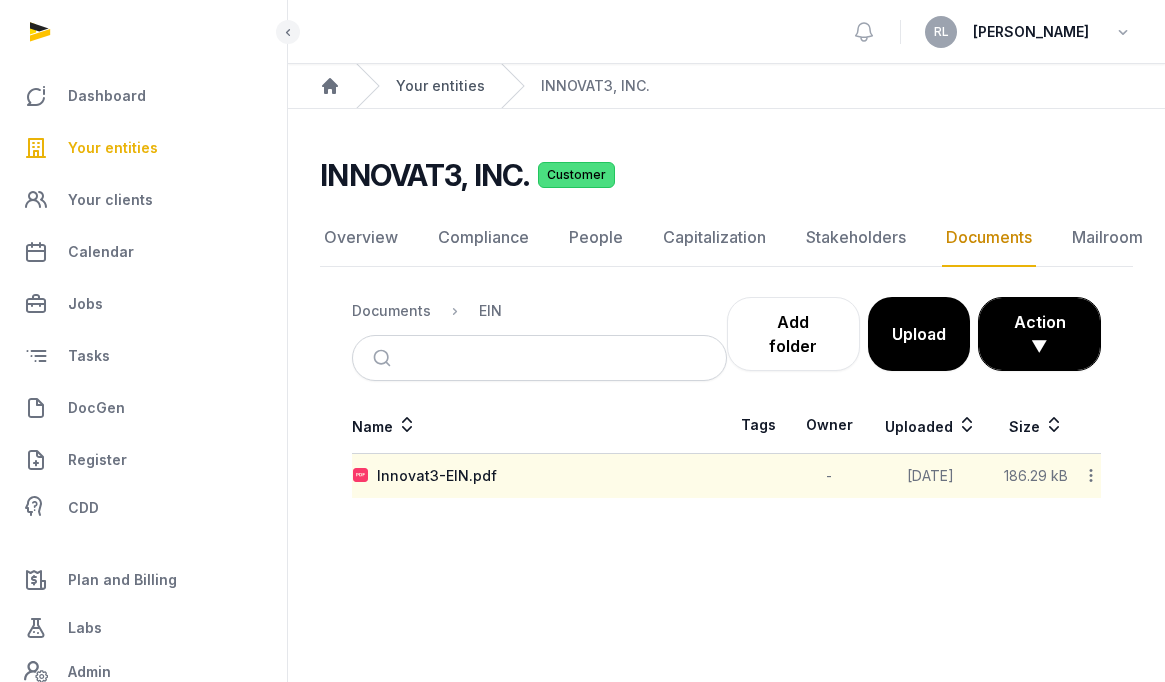 click on "Your entities" at bounding box center [440, 86] 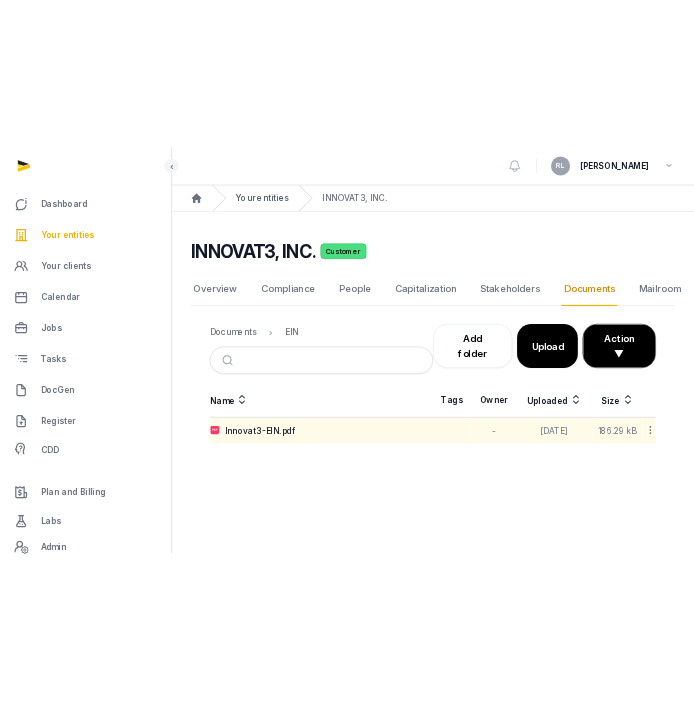 scroll, scrollTop: 0, scrollLeft: 0, axis: both 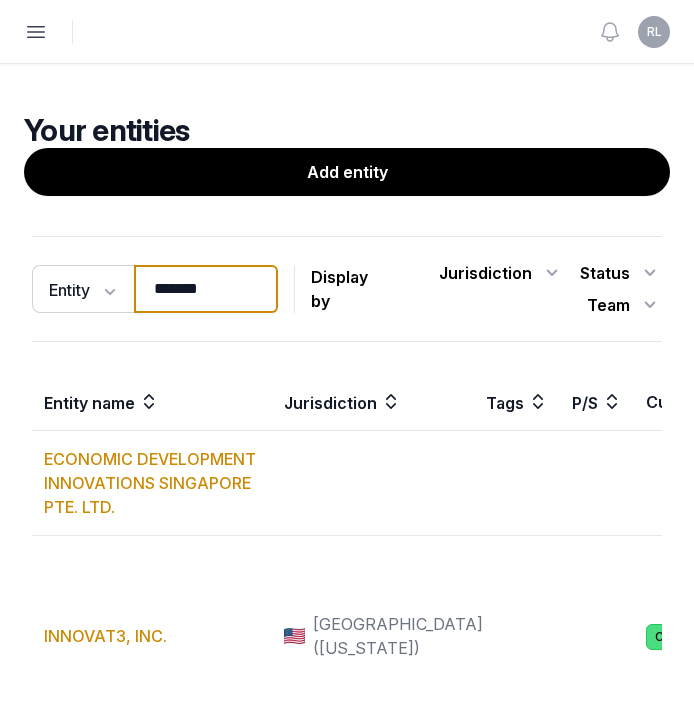 click on "*******" at bounding box center (206, 289) 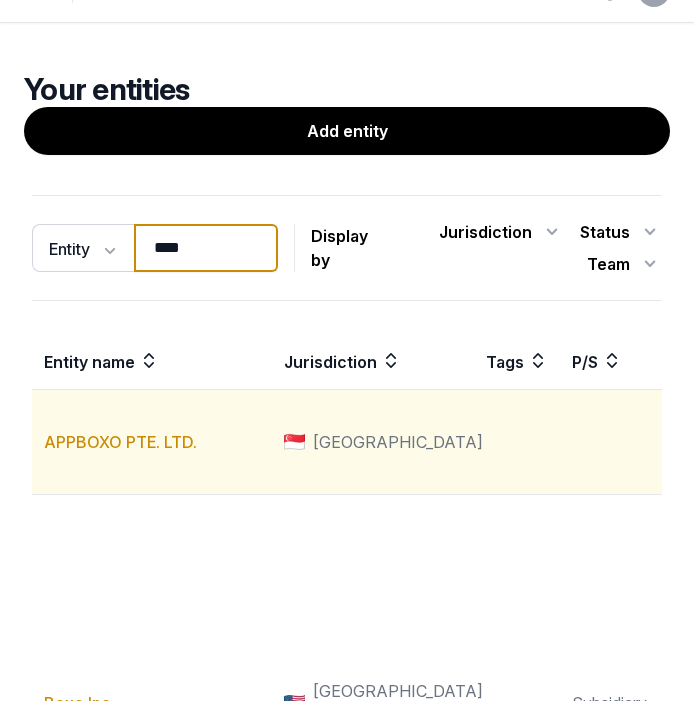 scroll, scrollTop: 185, scrollLeft: 0, axis: vertical 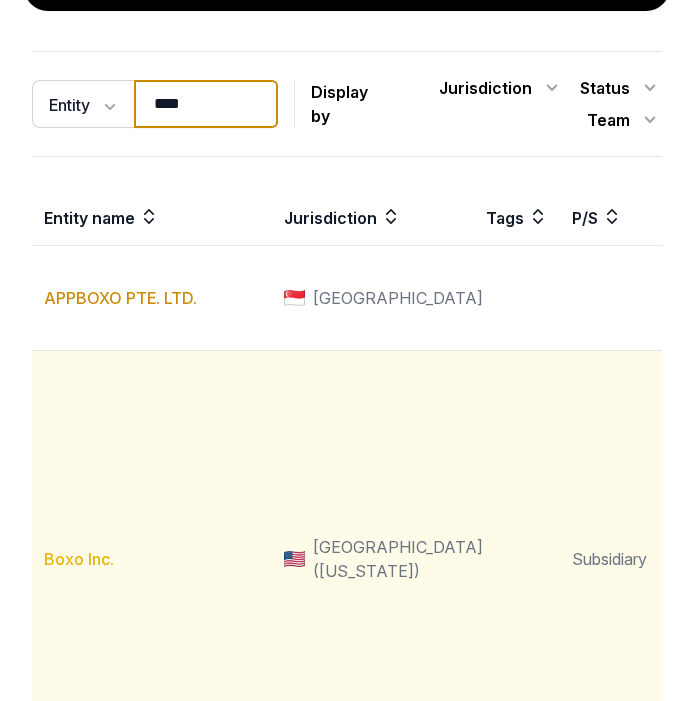 type on "****" 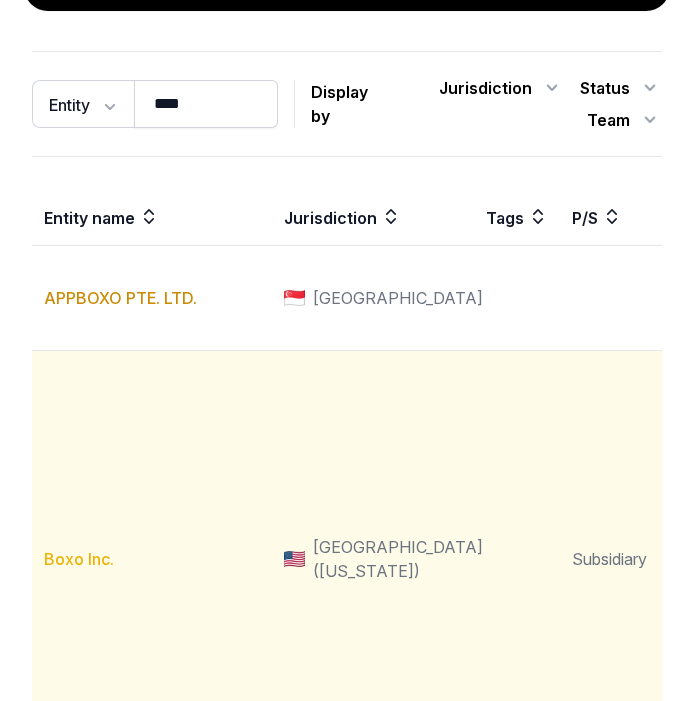click on "Boxo Inc." at bounding box center (79, 559) 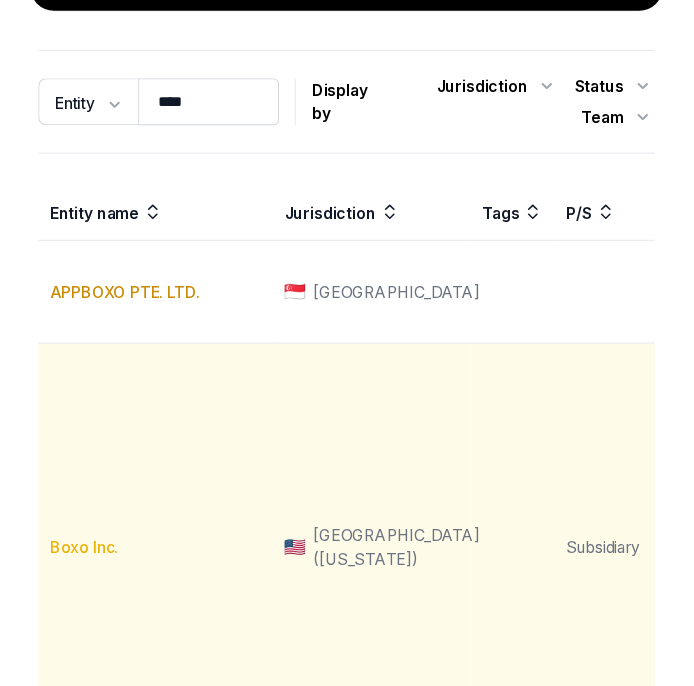 scroll, scrollTop: 0, scrollLeft: 0, axis: both 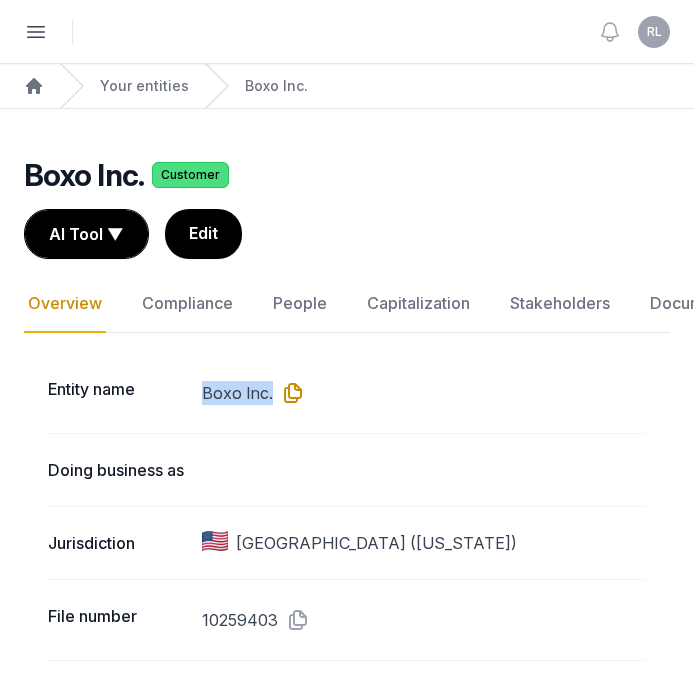 drag, startPoint x: 186, startPoint y: 394, endPoint x: 273, endPoint y: 397, distance: 87.05171 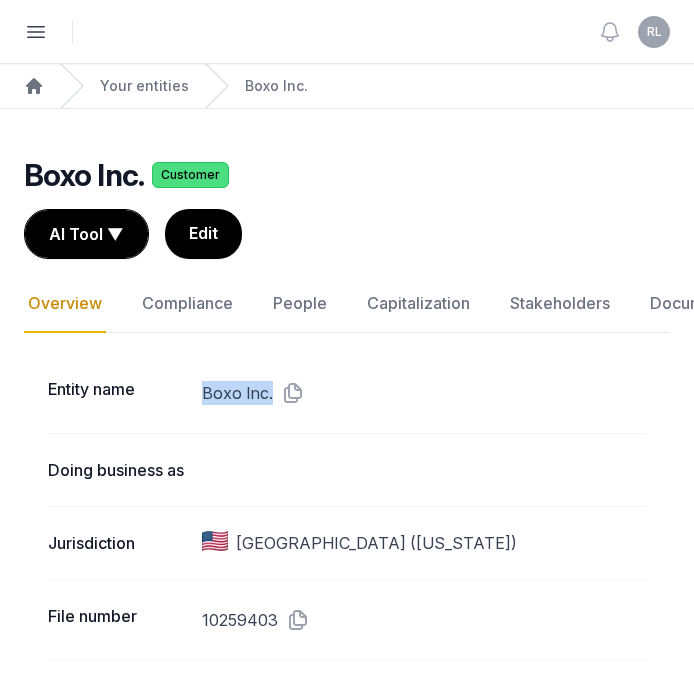 click on "Entity name Boxo Inc." at bounding box center [347, 393] 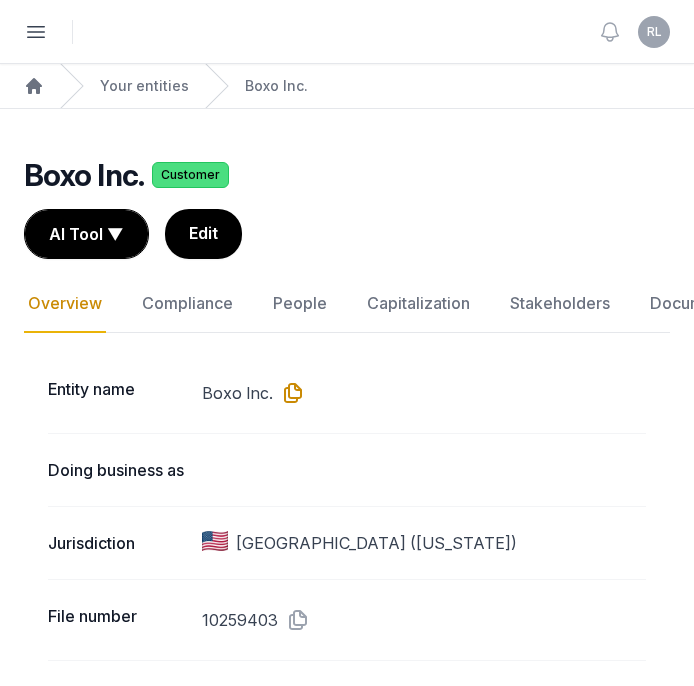 click at bounding box center (289, 393) 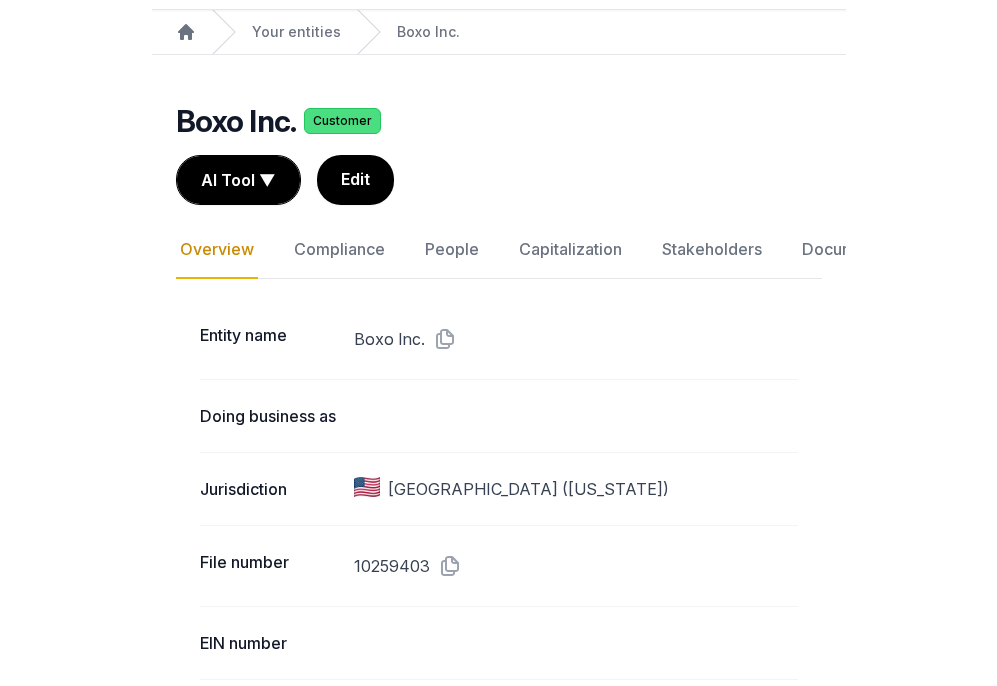 scroll, scrollTop: 99, scrollLeft: 0, axis: vertical 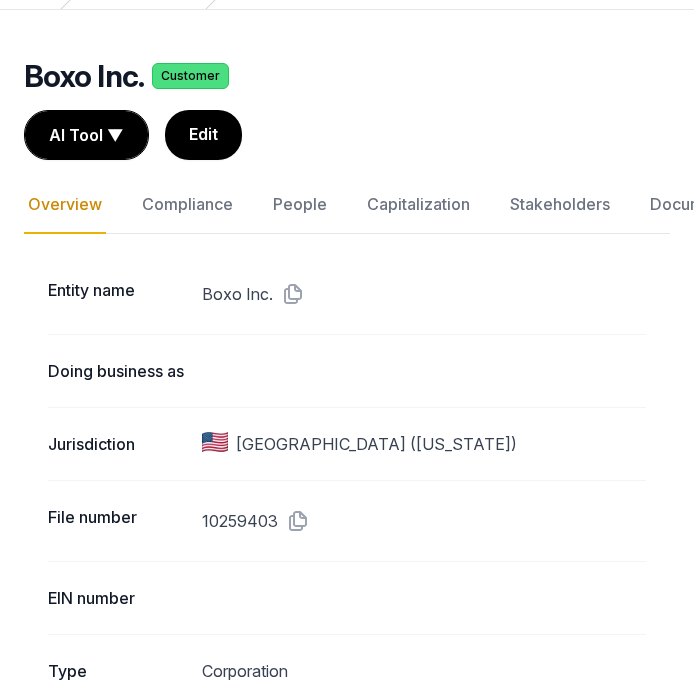 click on "[GEOGRAPHIC_DATA] ([US_STATE])" at bounding box center [376, 444] 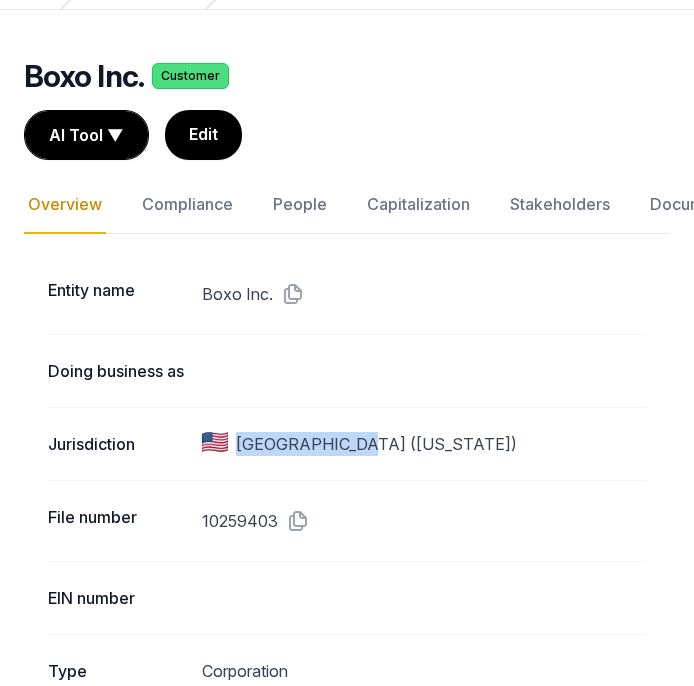 drag, startPoint x: 368, startPoint y: 465, endPoint x: 237, endPoint y: 464, distance: 131.00381 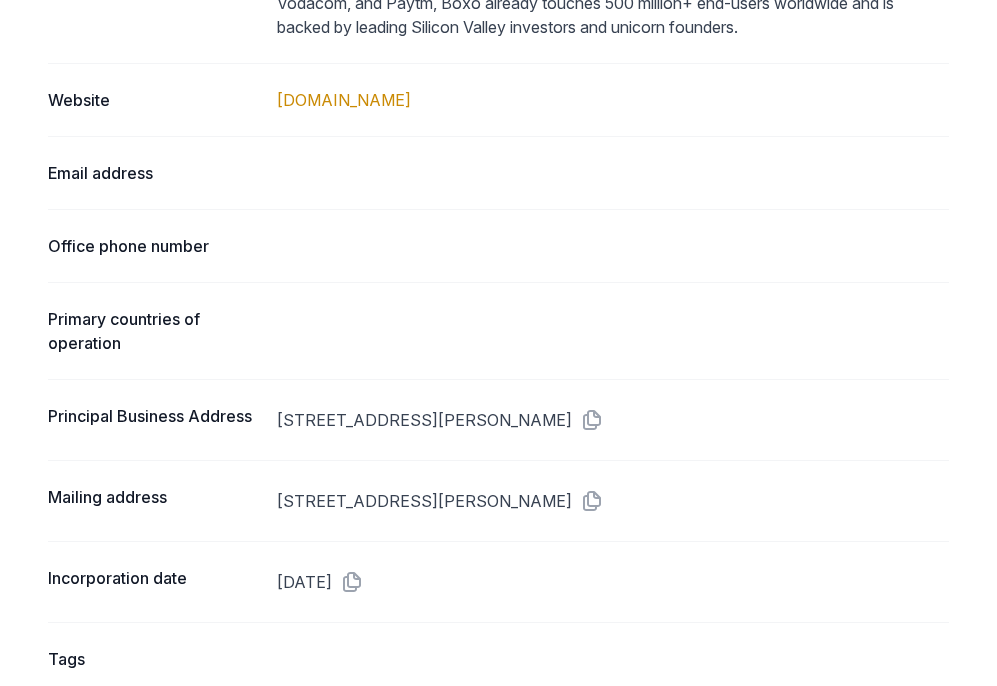 scroll, scrollTop: 1298, scrollLeft: 0, axis: vertical 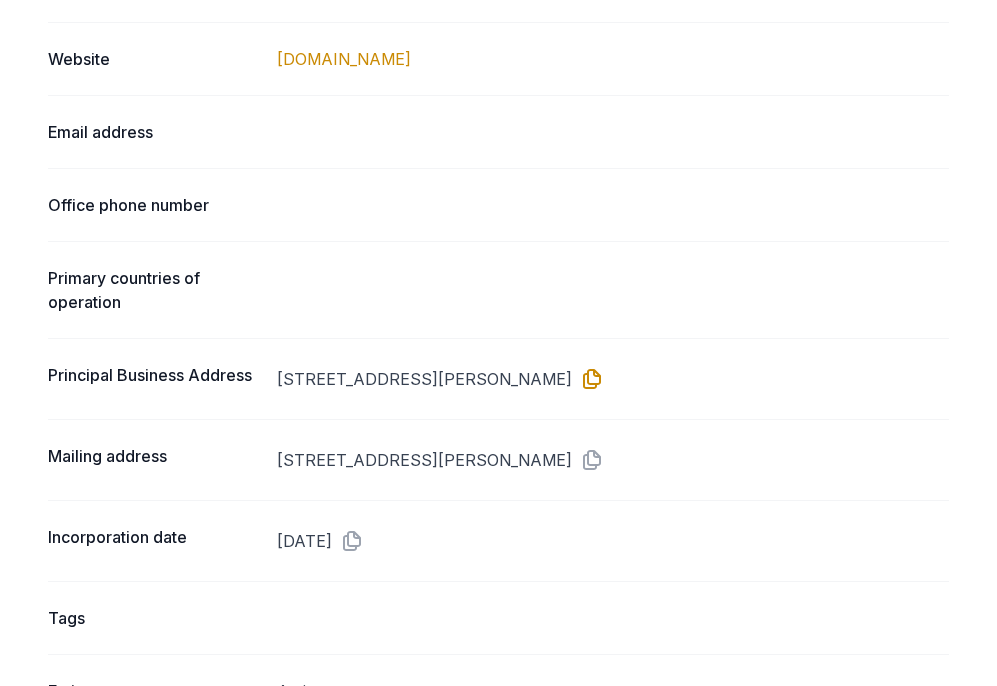 click at bounding box center (588, 379) 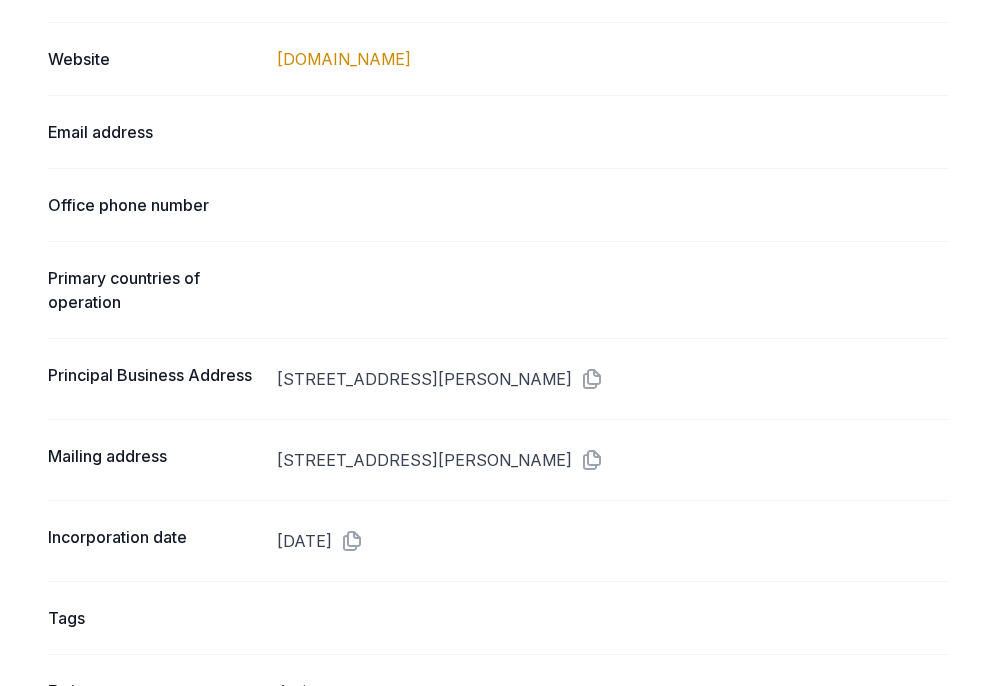 scroll, scrollTop: 0, scrollLeft: 0, axis: both 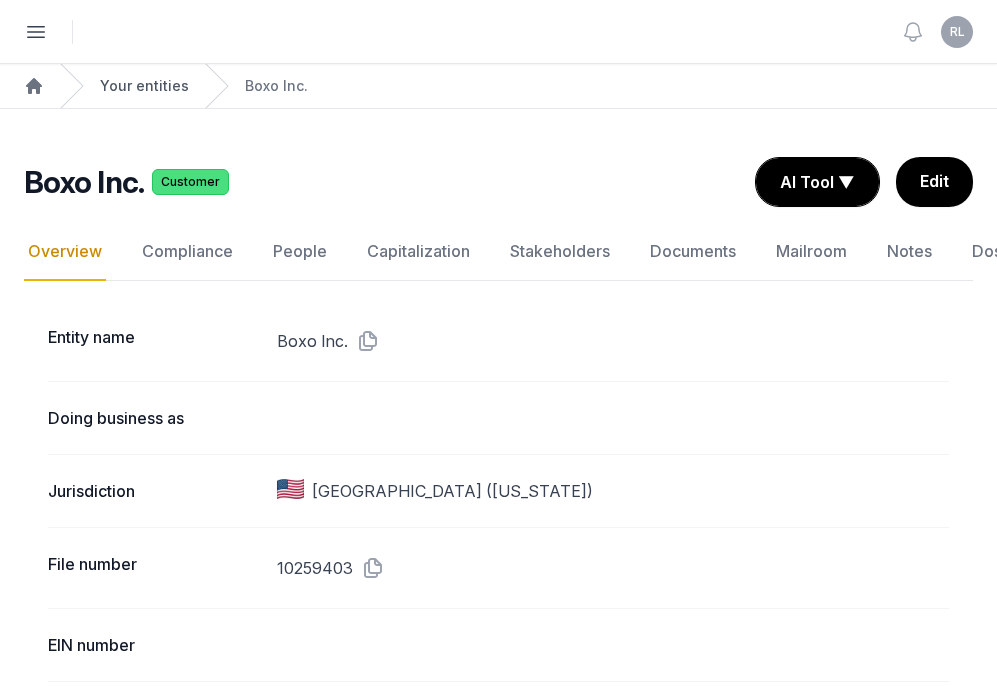 click on "Your entities" at bounding box center [144, 86] 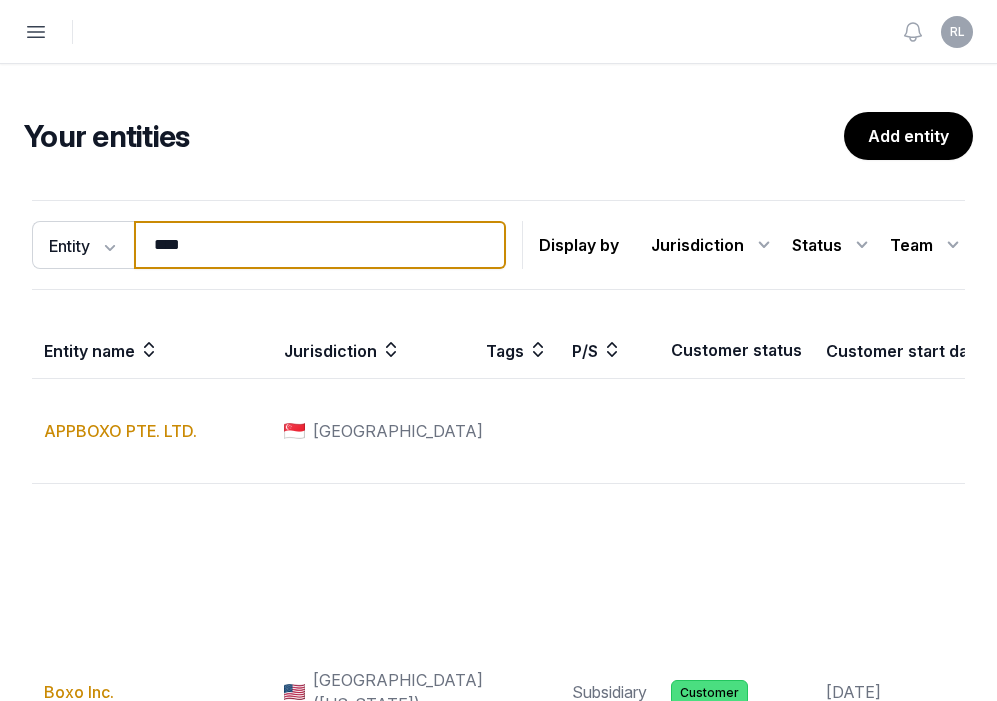 click on "****" at bounding box center (320, 245) 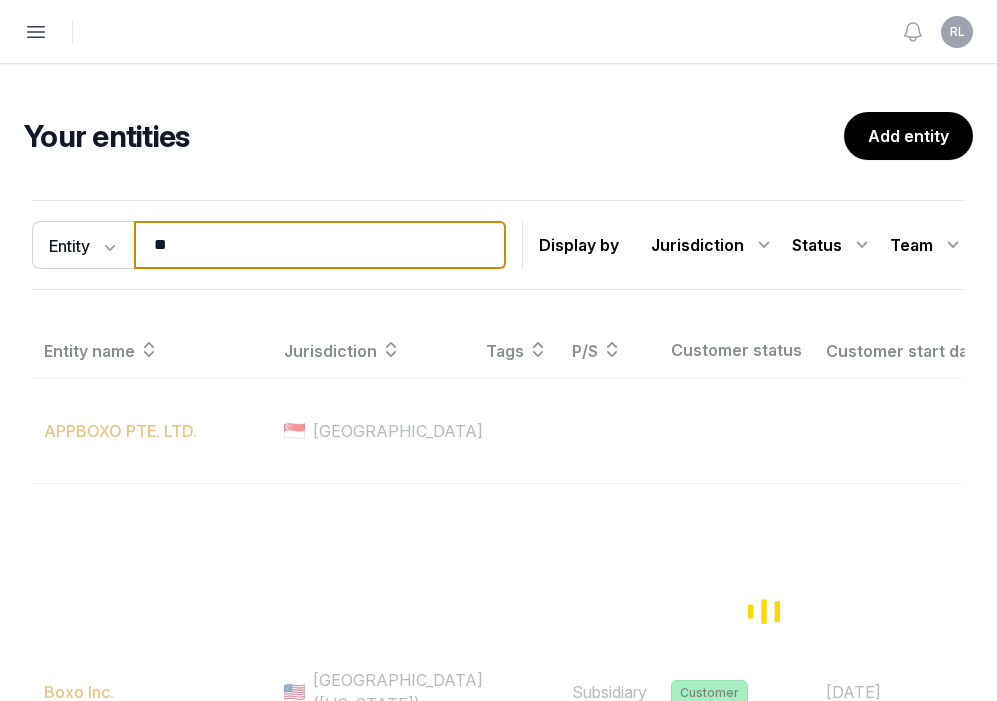 type on "*" 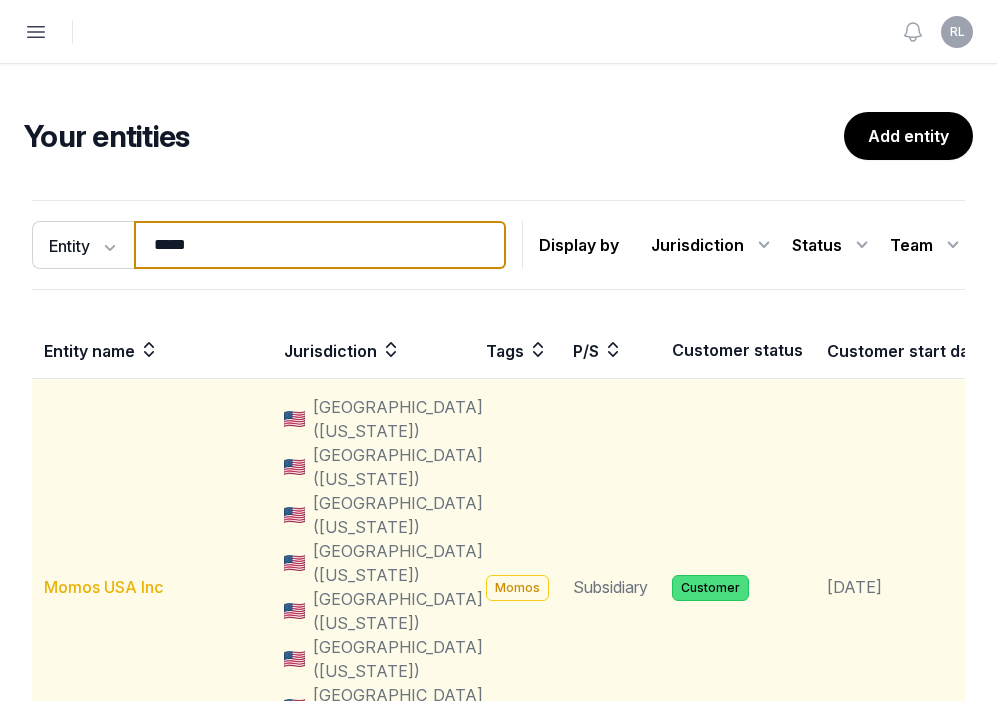 type on "*****" 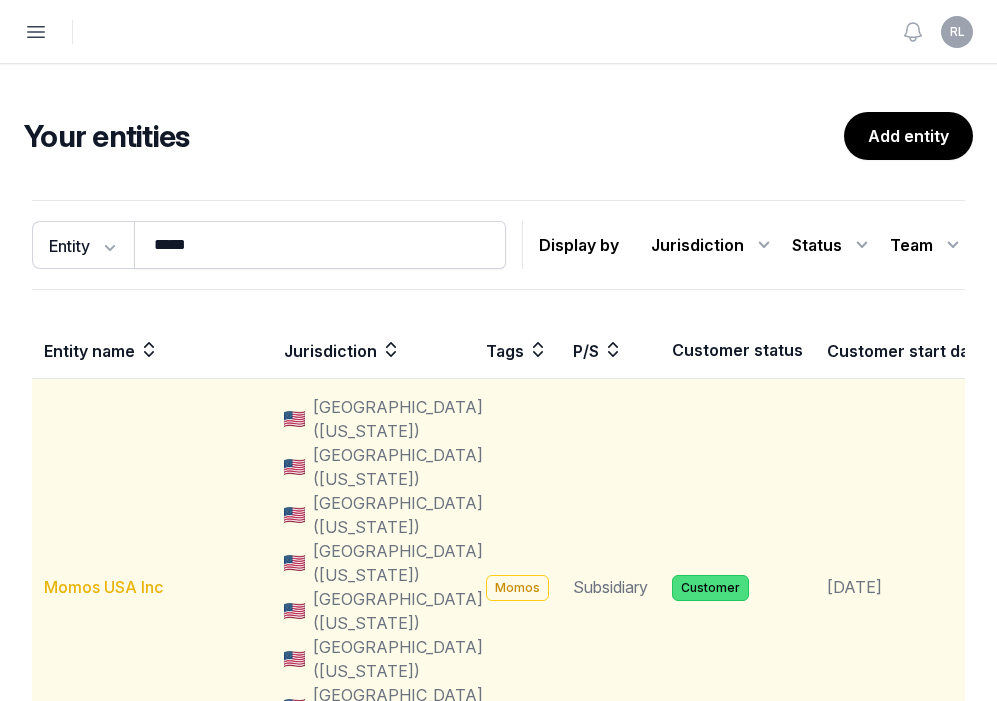 click on "Momos USA Inc" at bounding box center (103, 587) 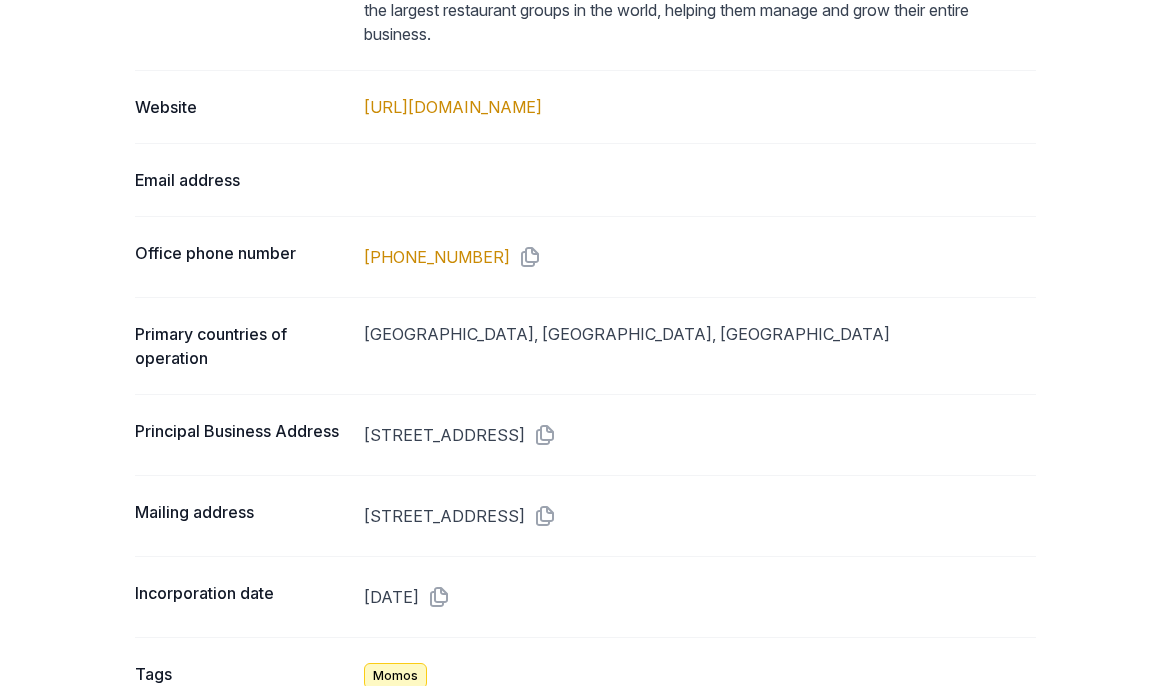 scroll, scrollTop: 1230, scrollLeft: 0, axis: vertical 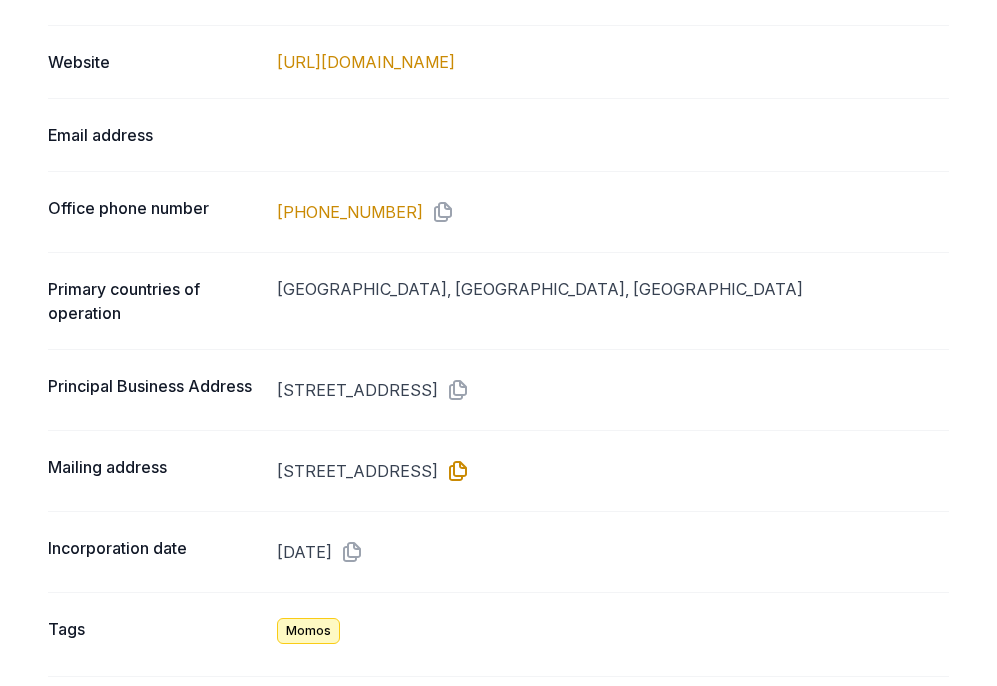 click at bounding box center (454, 471) 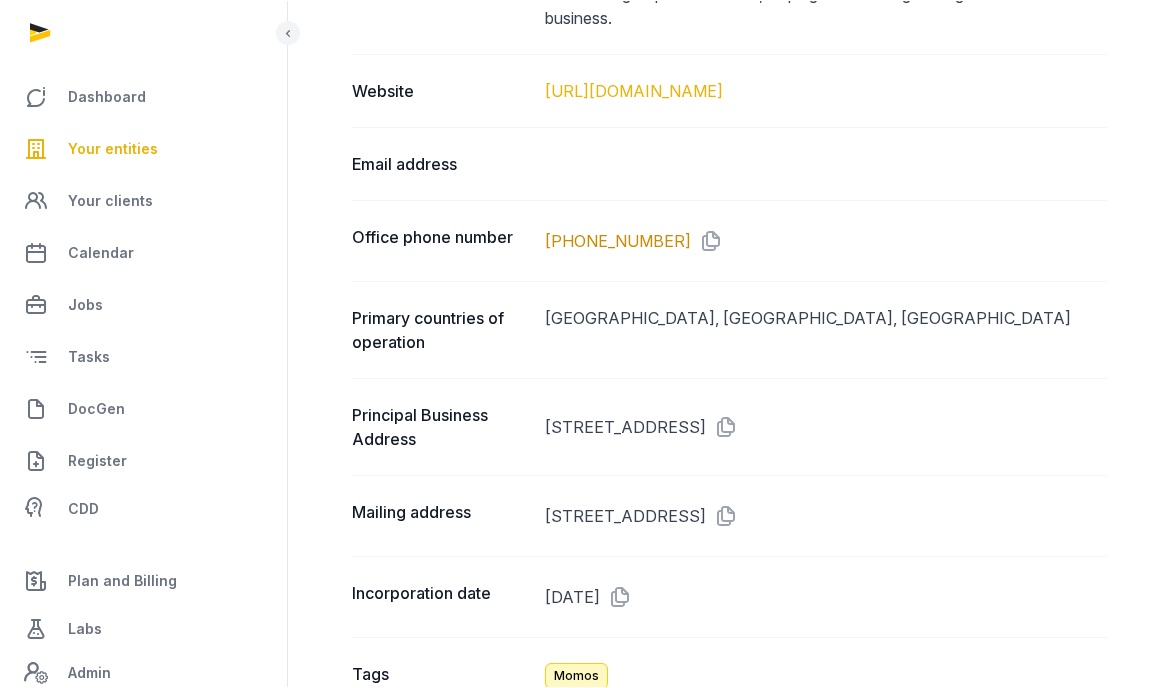 scroll, scrollTop: 0, scrollLeft: 0, axis: both 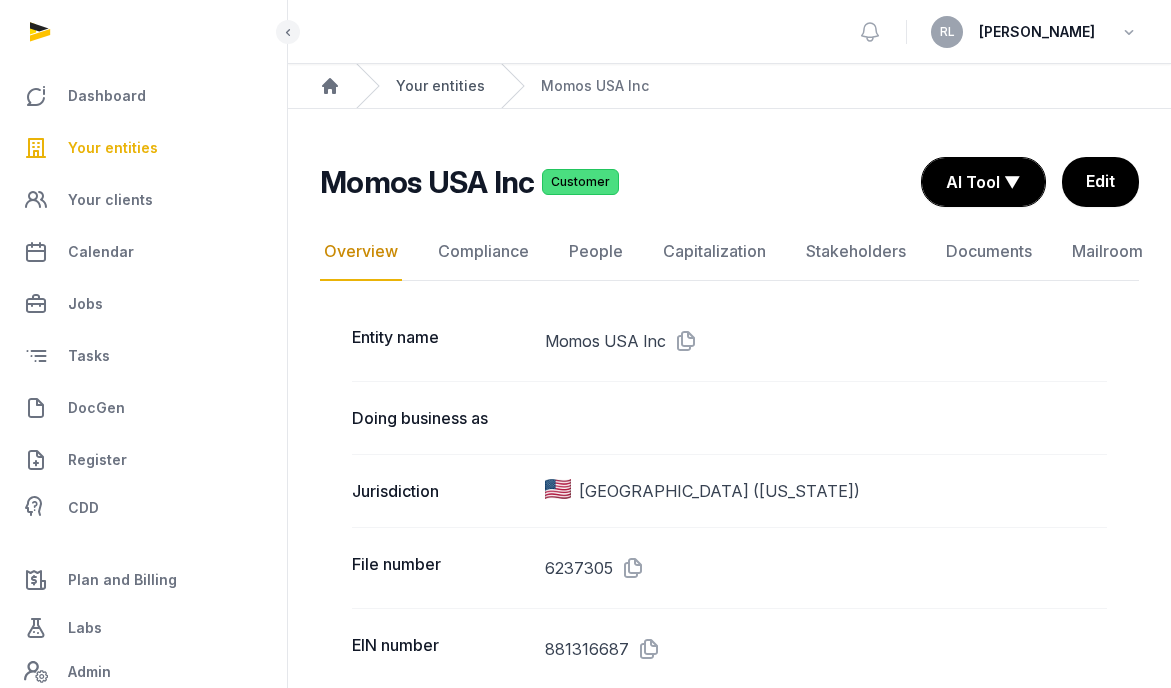 click on "Your entities" at bounding box center [440, 86] 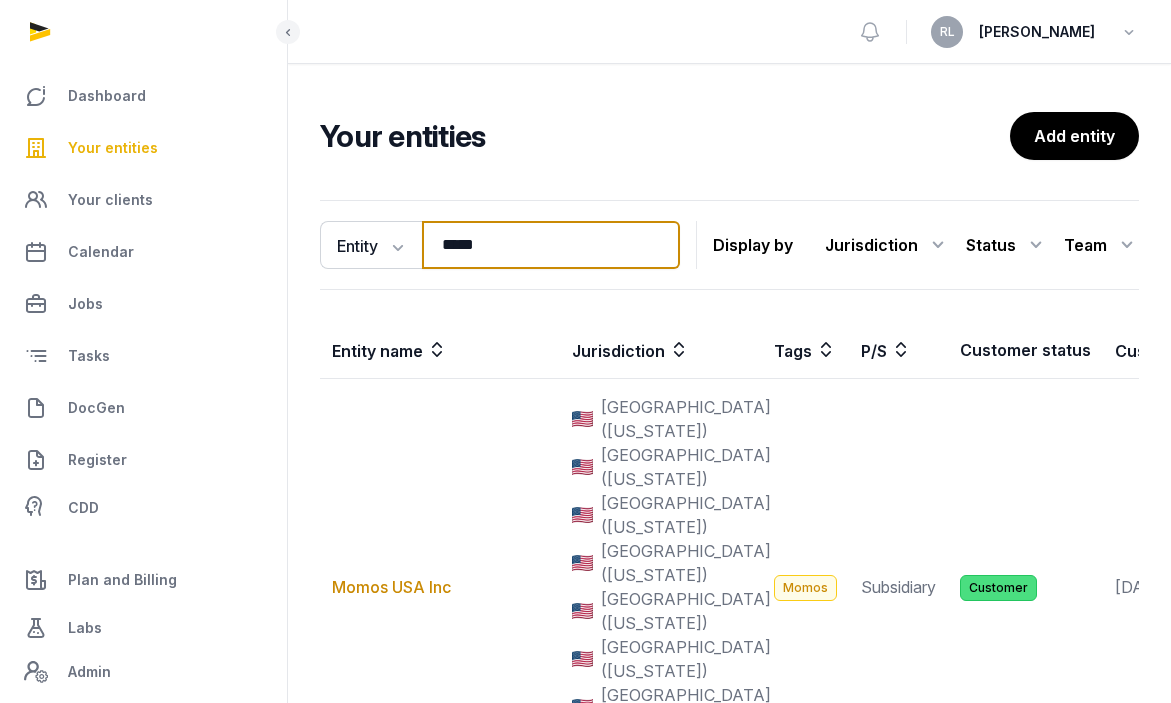 click on "*****" at bounding box center (551, 245) 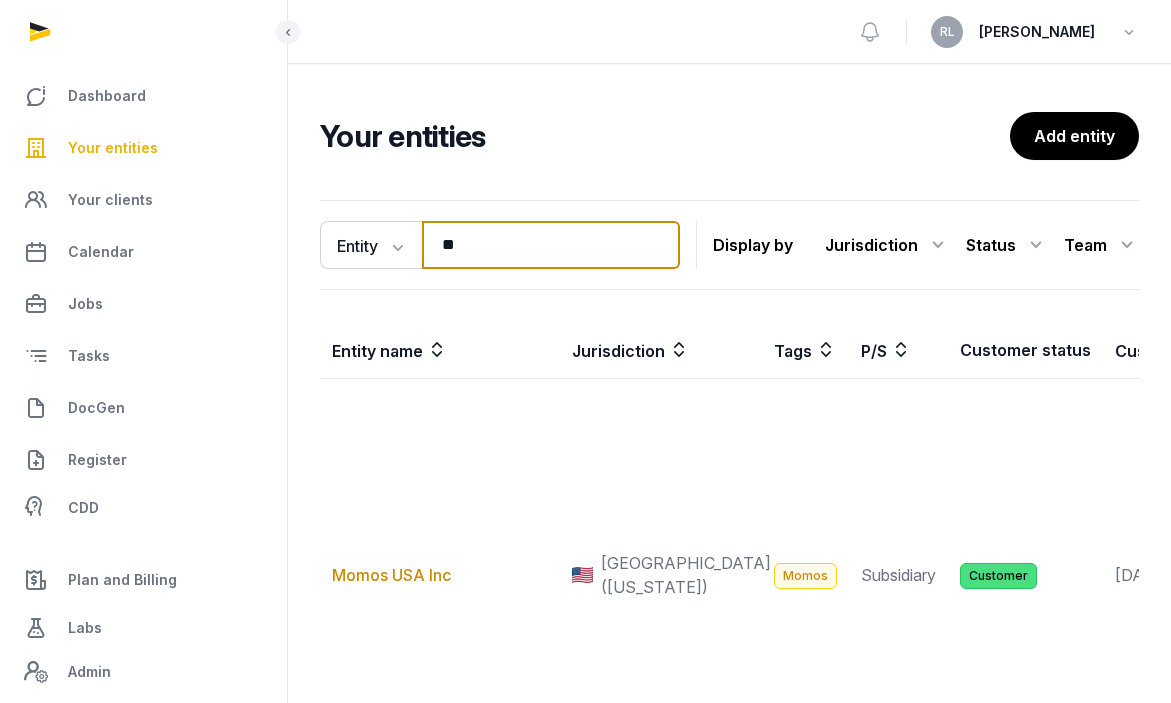 type on "*" 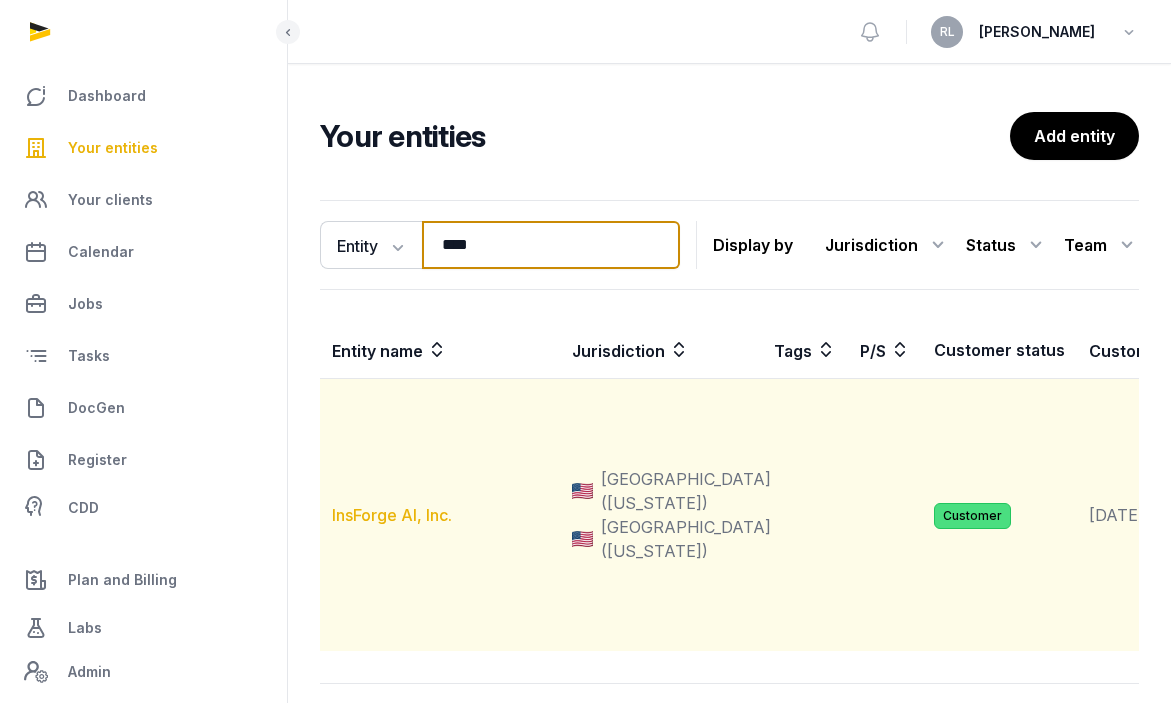 type on "****" 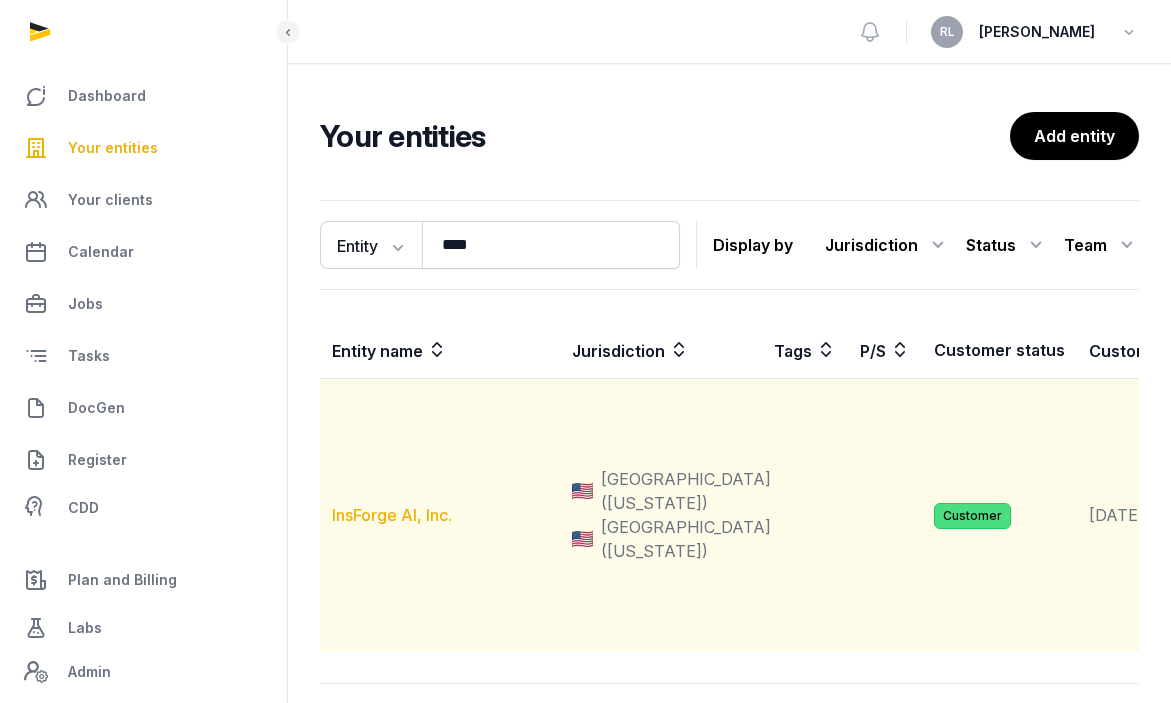 click on "InsForge AI, Inc." at bounding box center [392, 515] 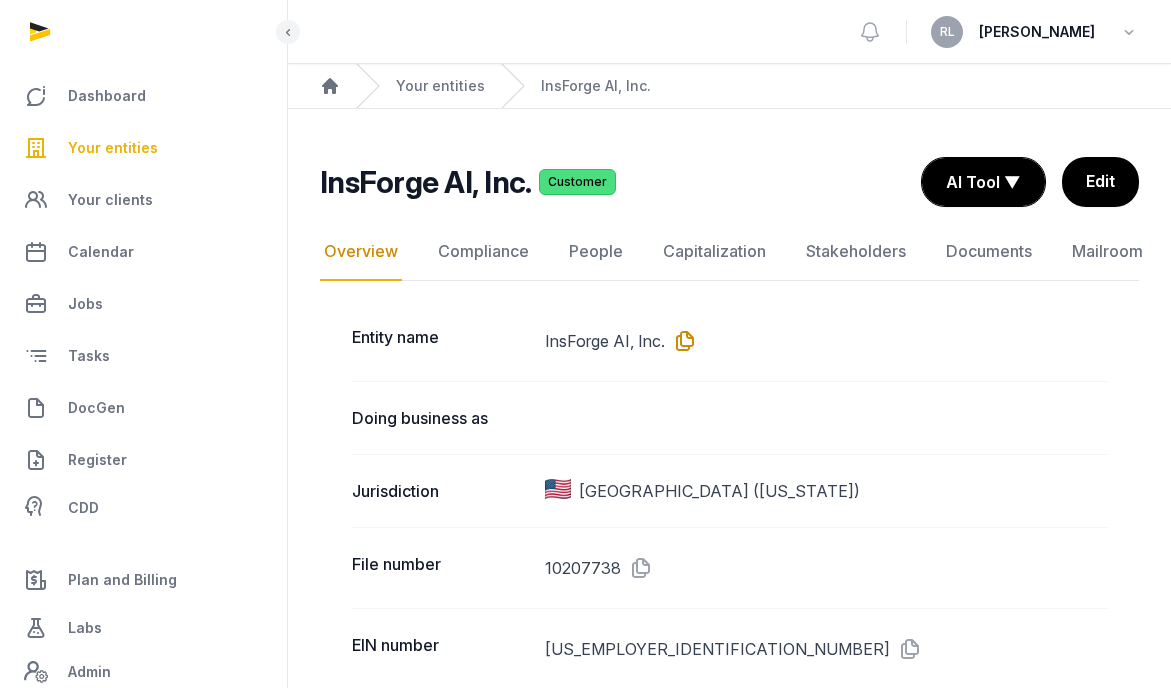 click at bounding box center [681, 341] 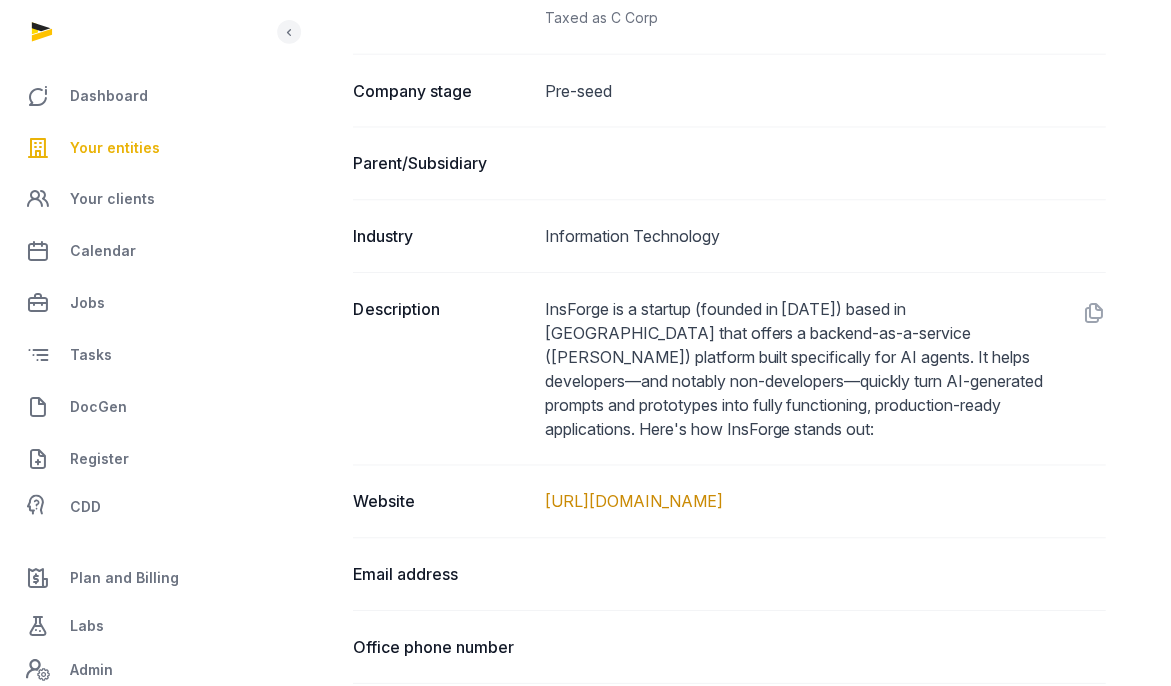 scroll, scrollTop: 1285, scrollLeft: 0, axis: vertical 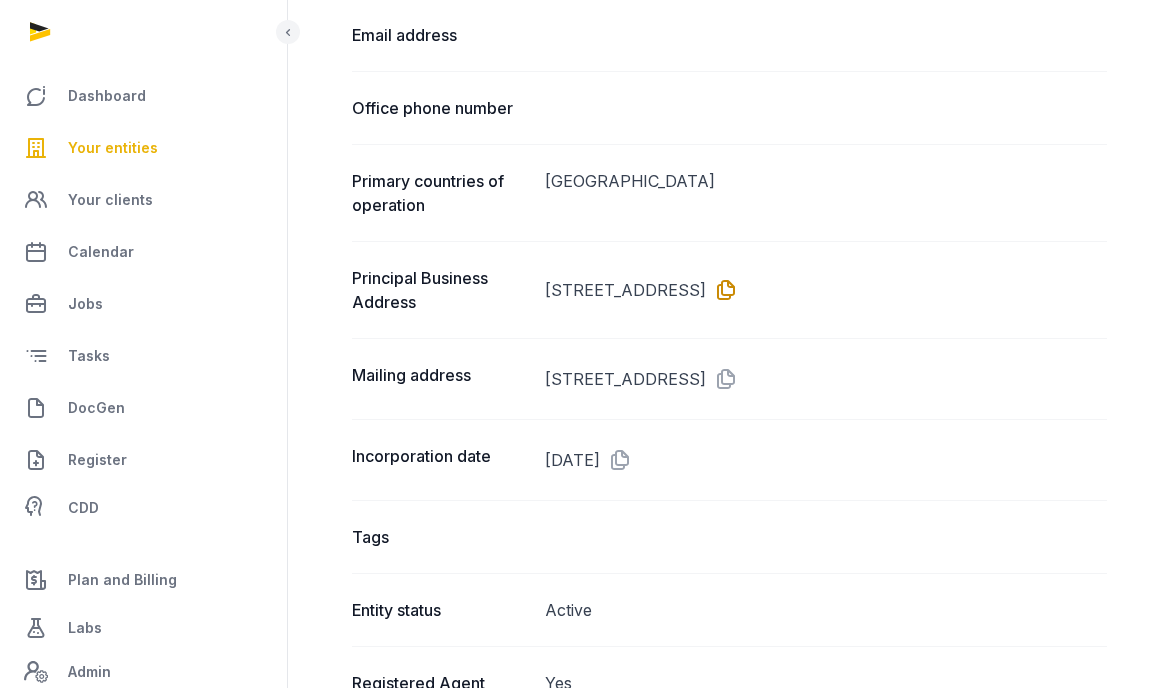 click at bounding box center [722, 290] 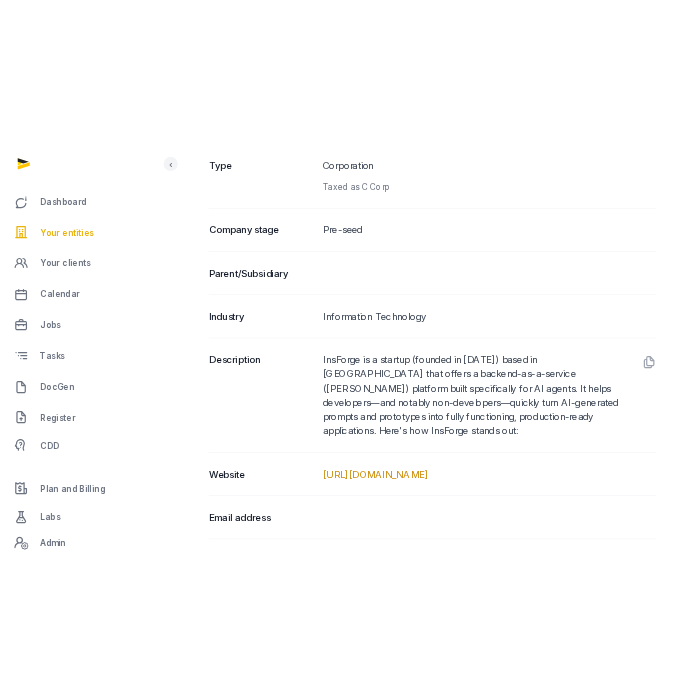 scroll, scrollTop: 0, scrollLeft: 0, axis: both 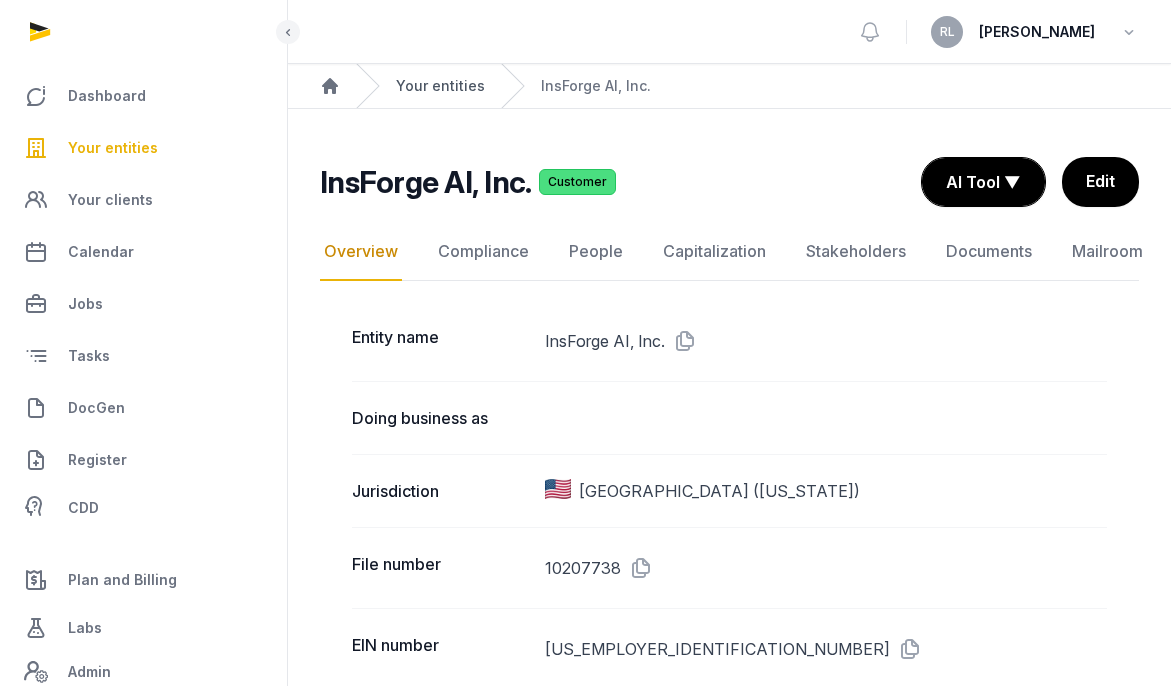 click on "Your entities" at bounding box center (440, 86) 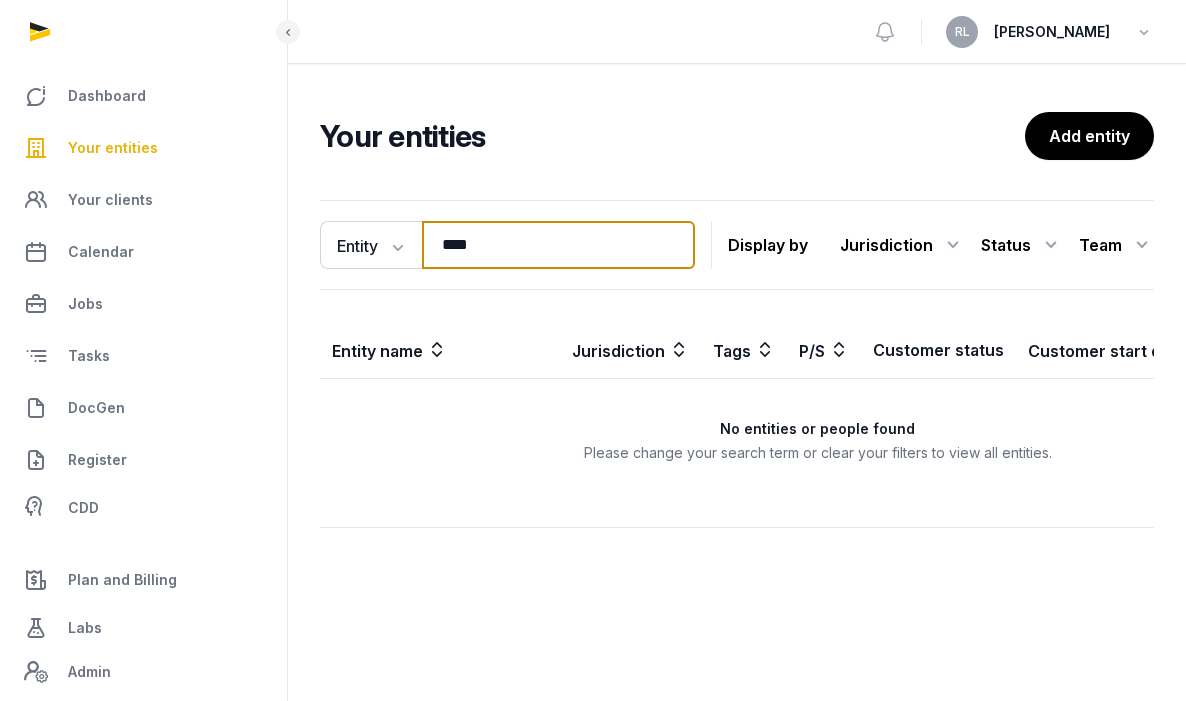 click on "****" at bounding box center [558, 245] 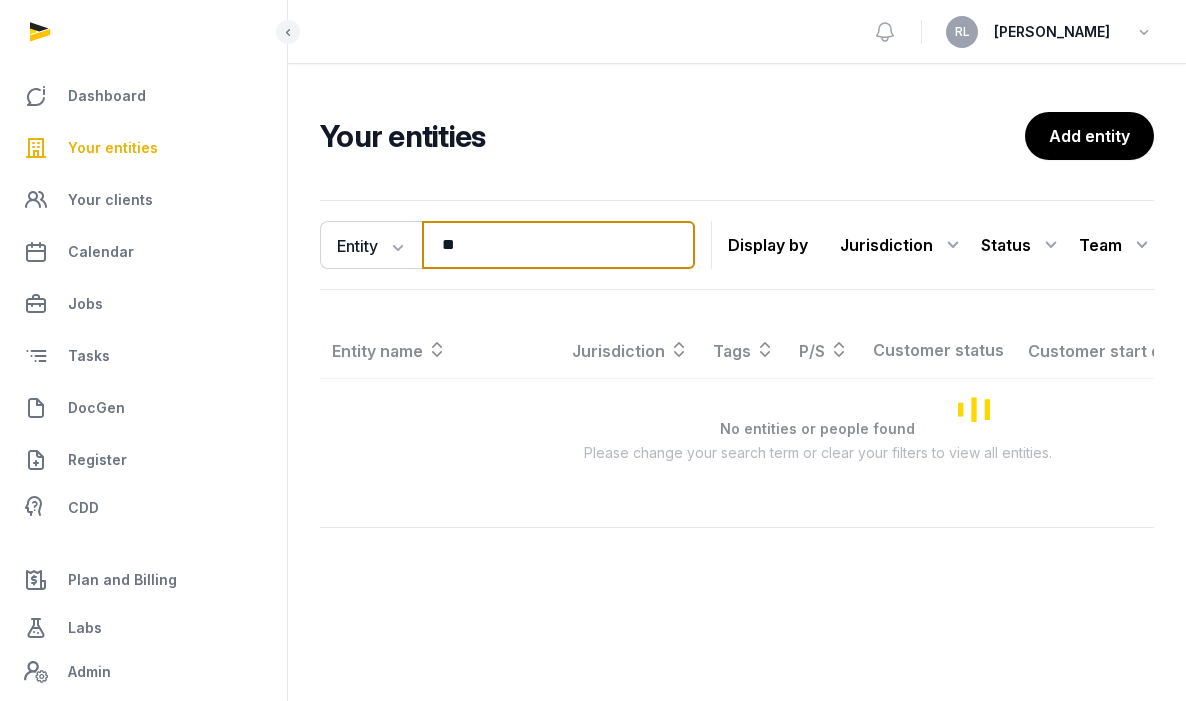 type on "*" 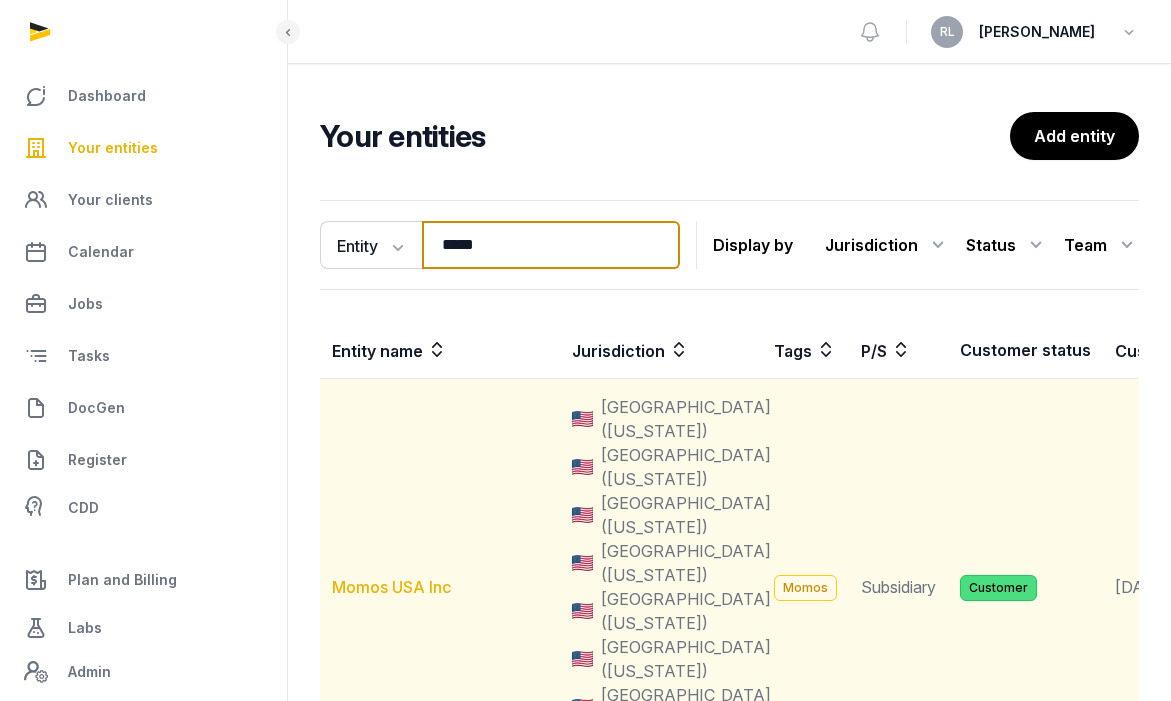 type on "*****" 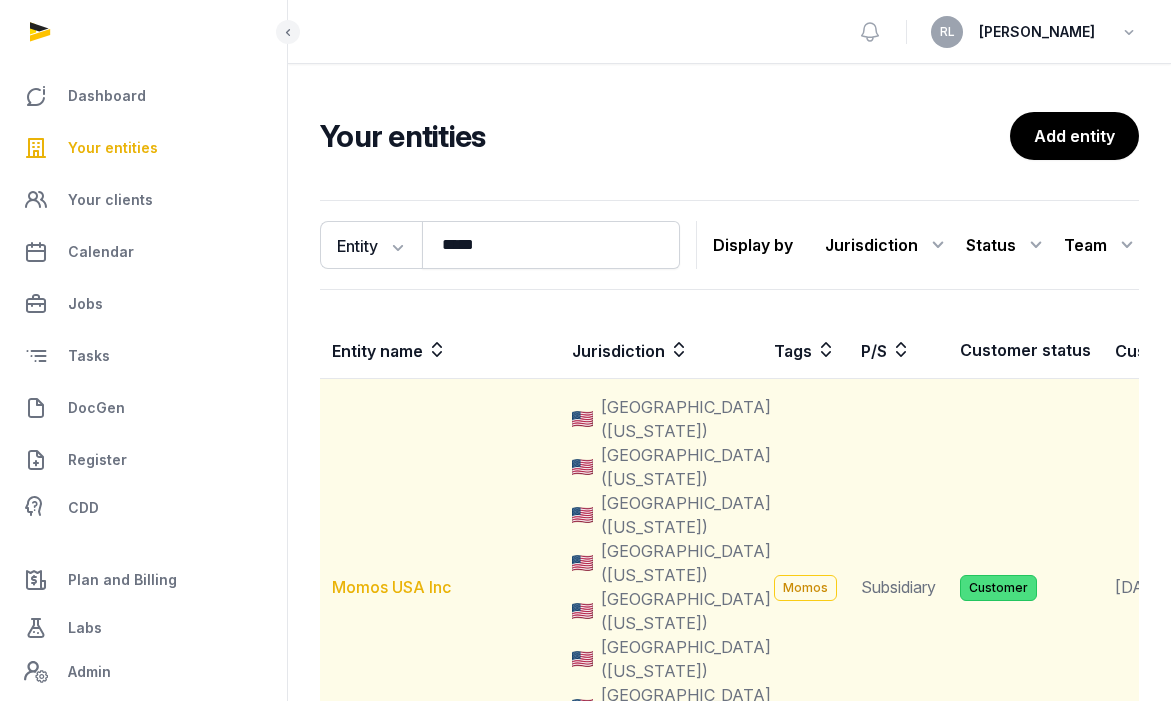 click on "Momos USA Inc" at bounding box center [391, 587] 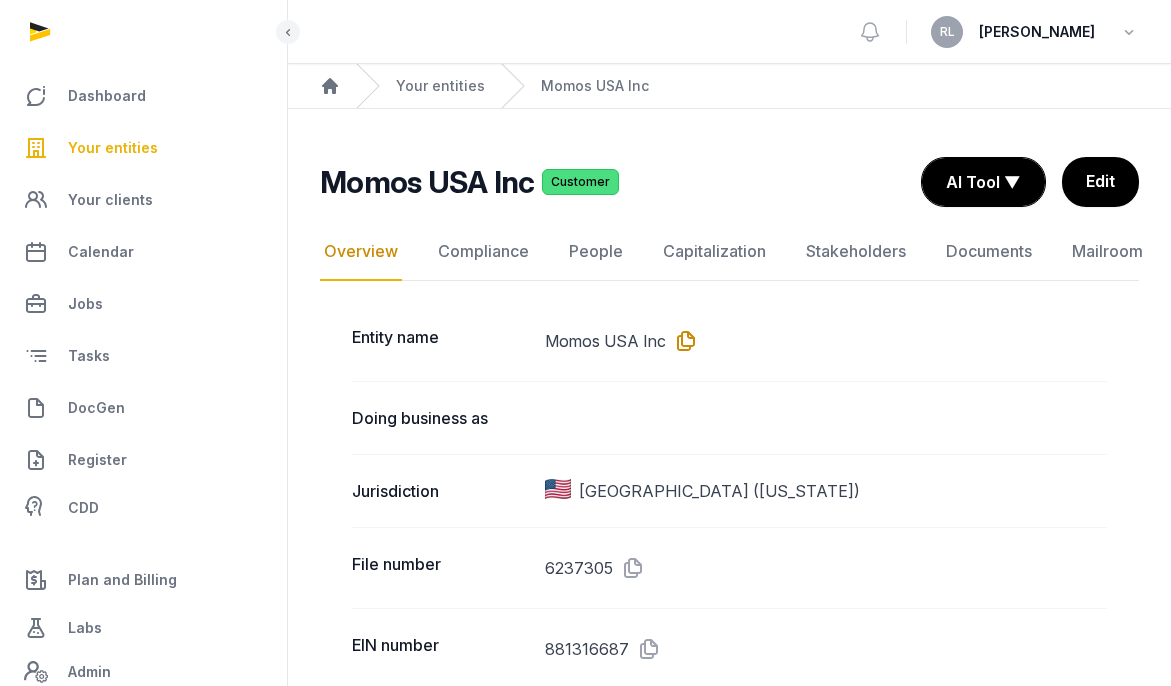 click at bounding box center (682, 341) 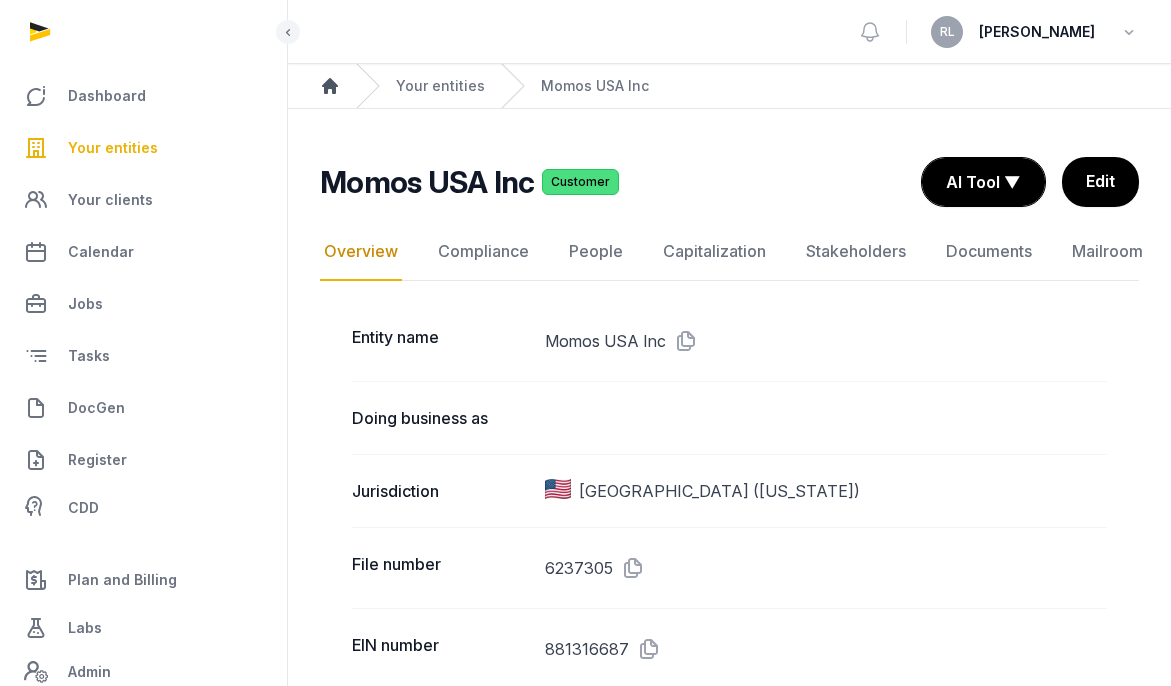 click 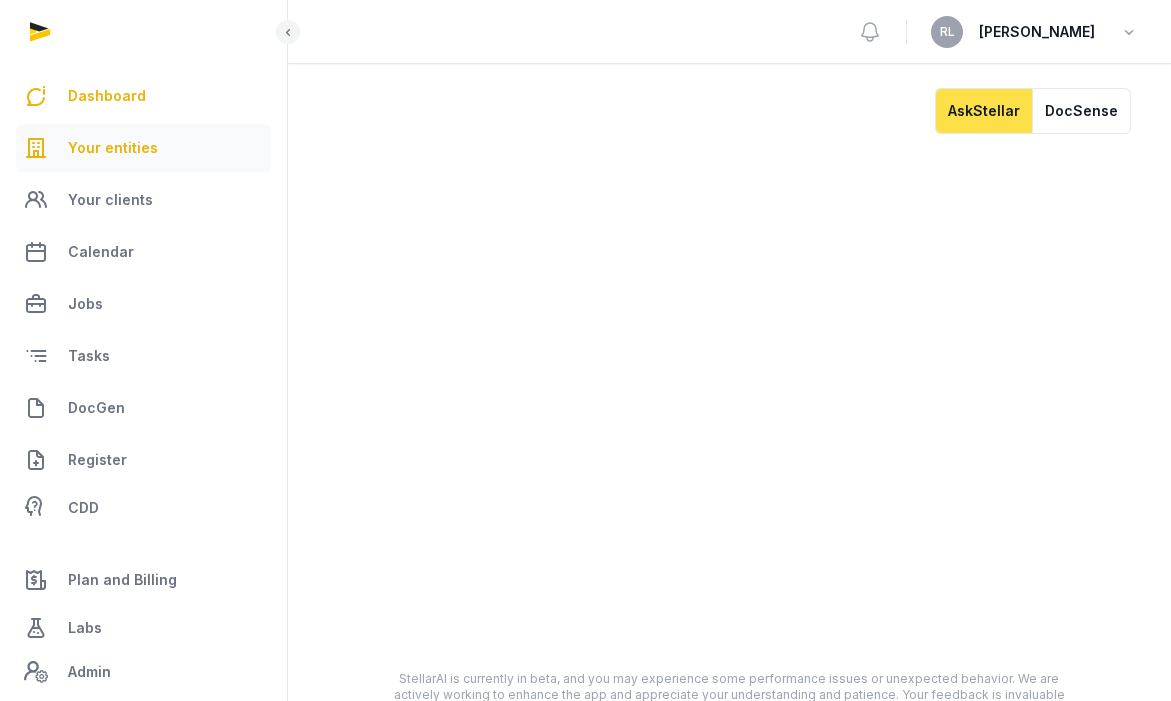 click on "Your entities" at bounding box center (113, 148) 